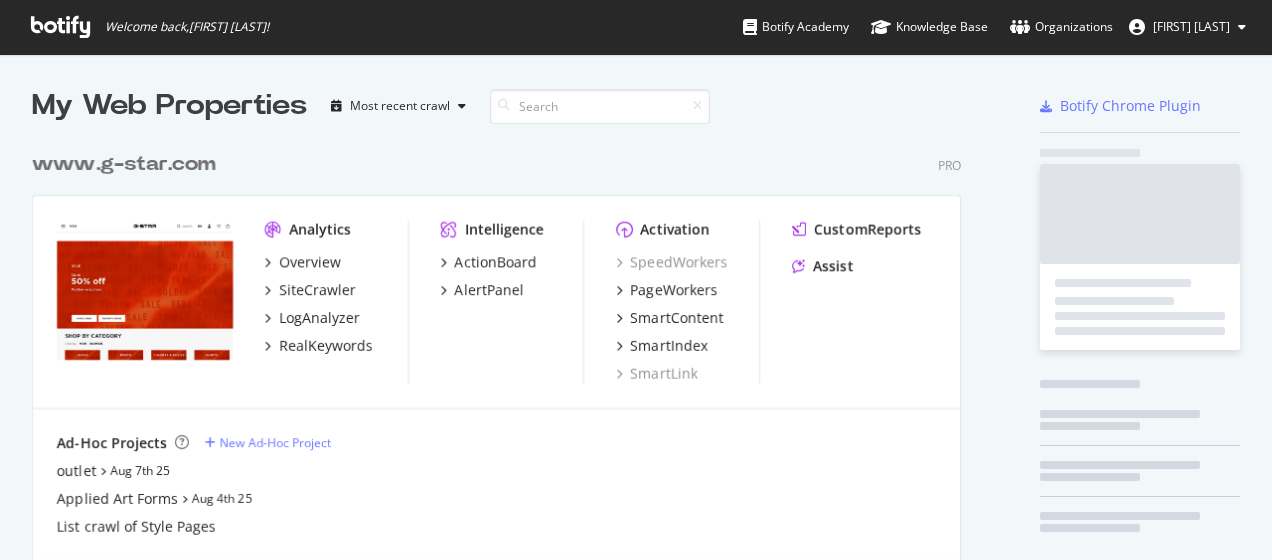 scroll, scrollTop: 0, scrollLeft: 0, axis: both 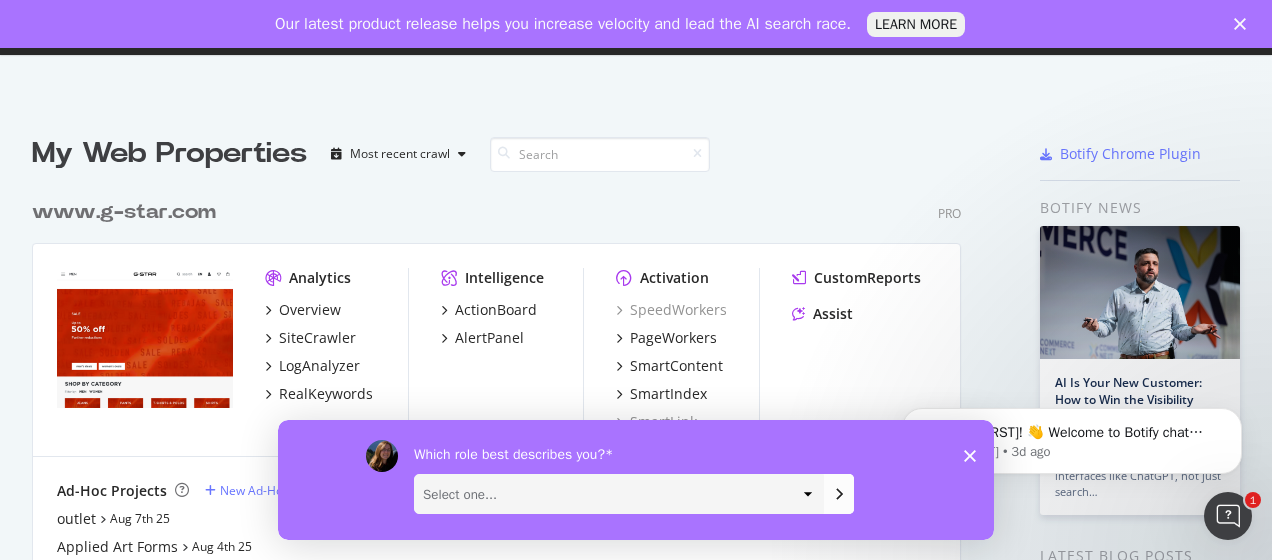 click 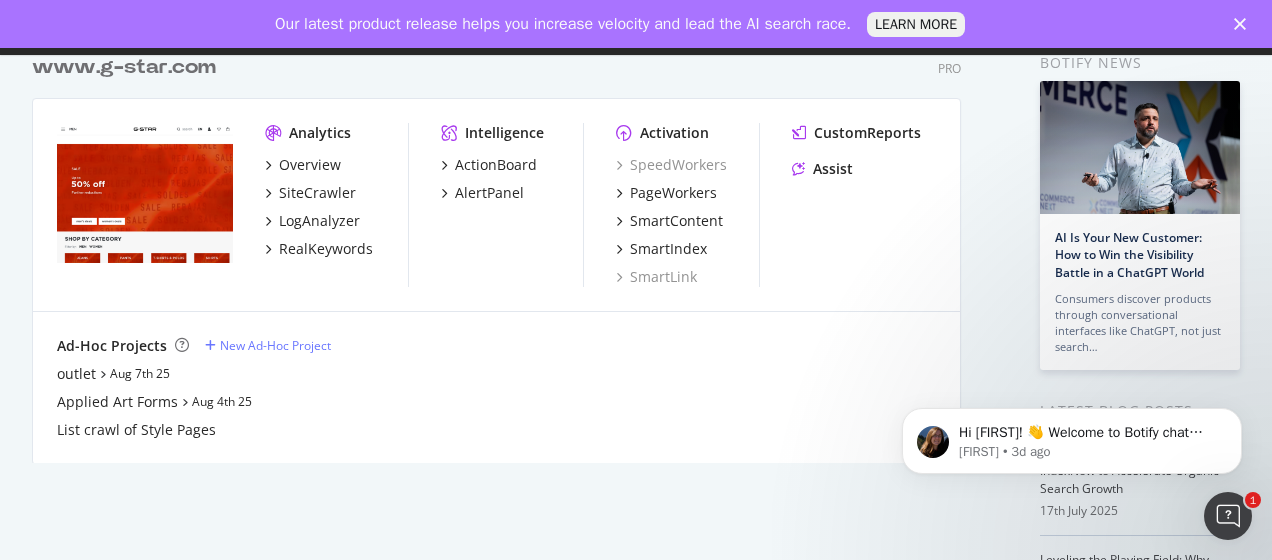scroll, scrollTop: 146, scrollLeft: 0, axis: vertical 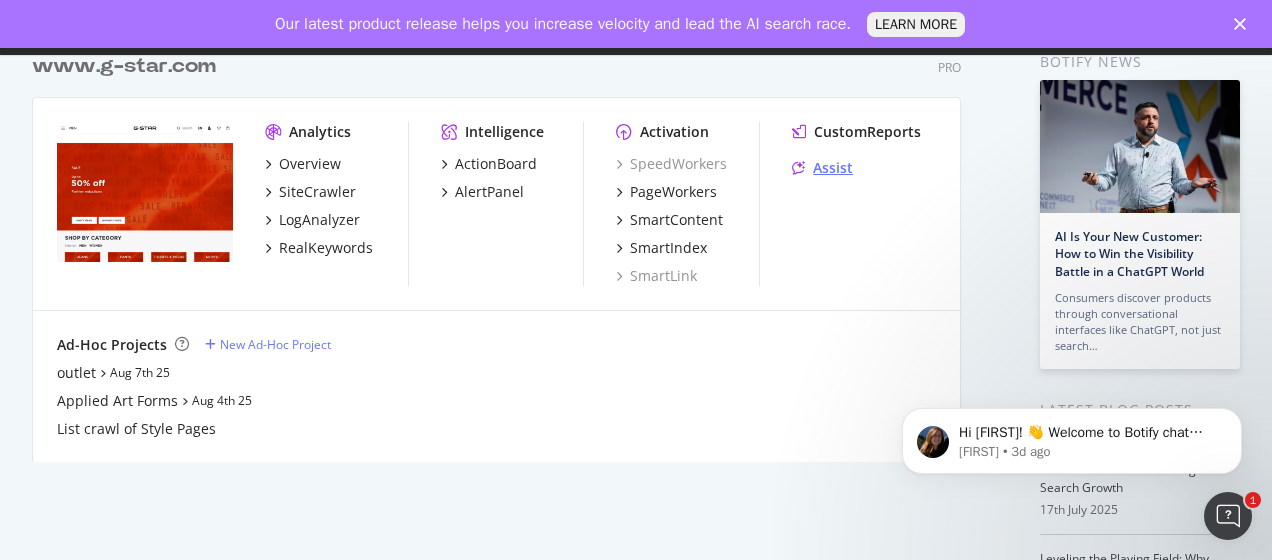 click on "Assist" at bounding box center (833, 168) 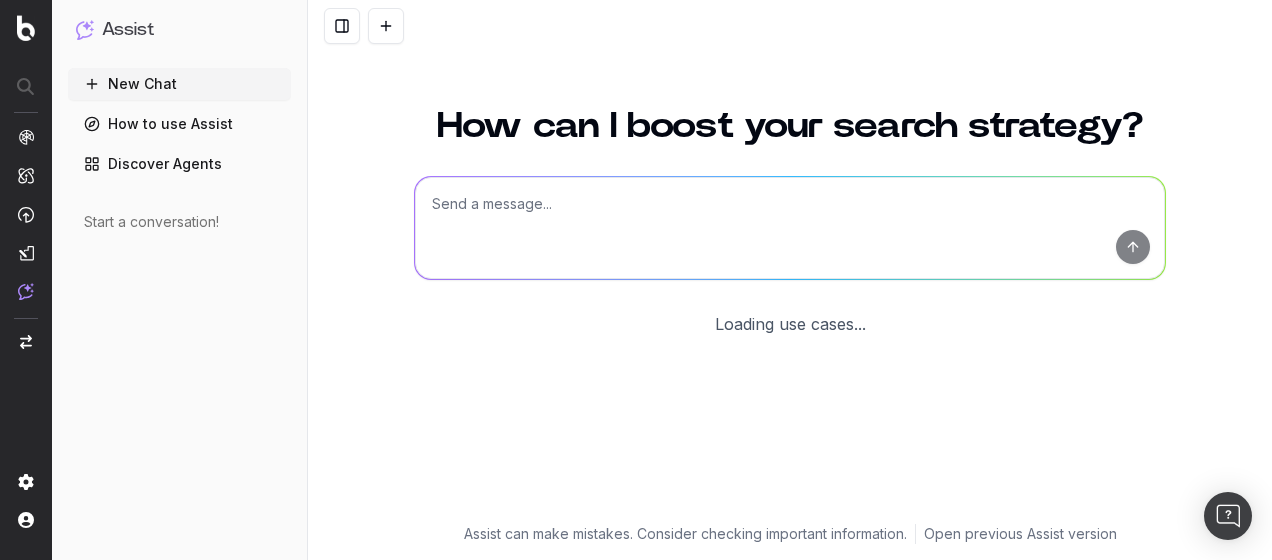 scroll, scrollTop: 0, scrollLeft: 0, axis: both 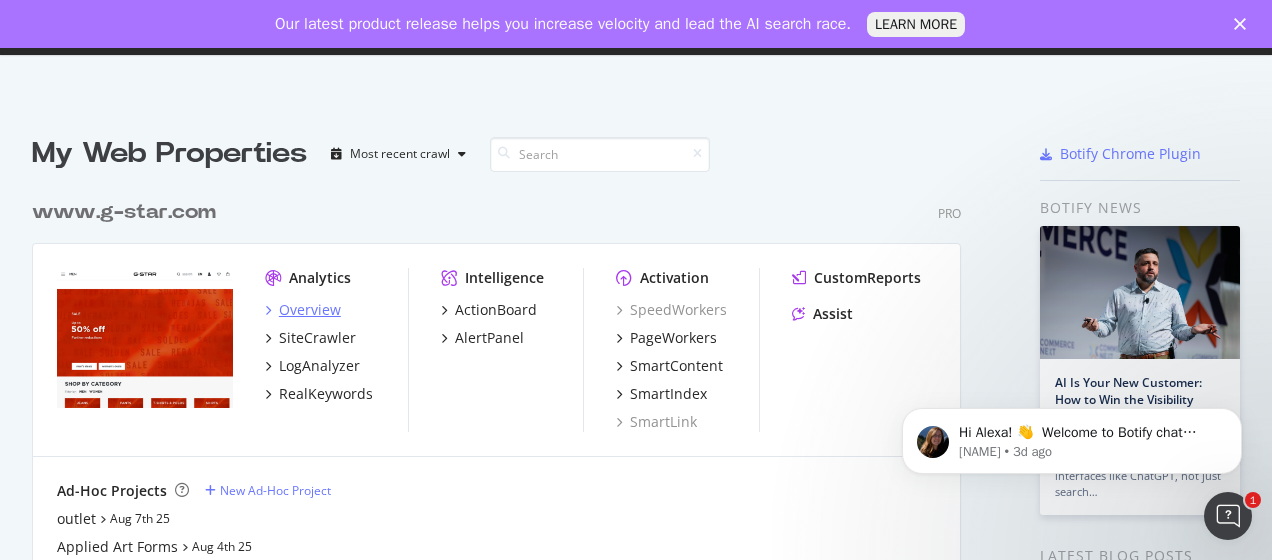click on "Overview" at bounding box center [310, 310] 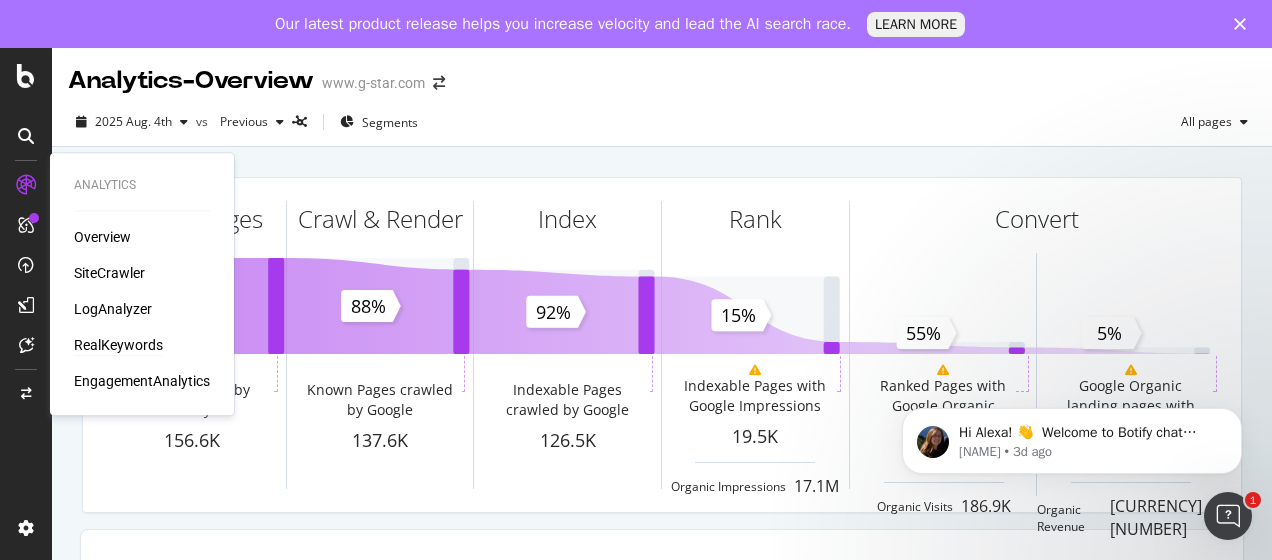 click on "RealKeywords" at bounding box center [118, 345] 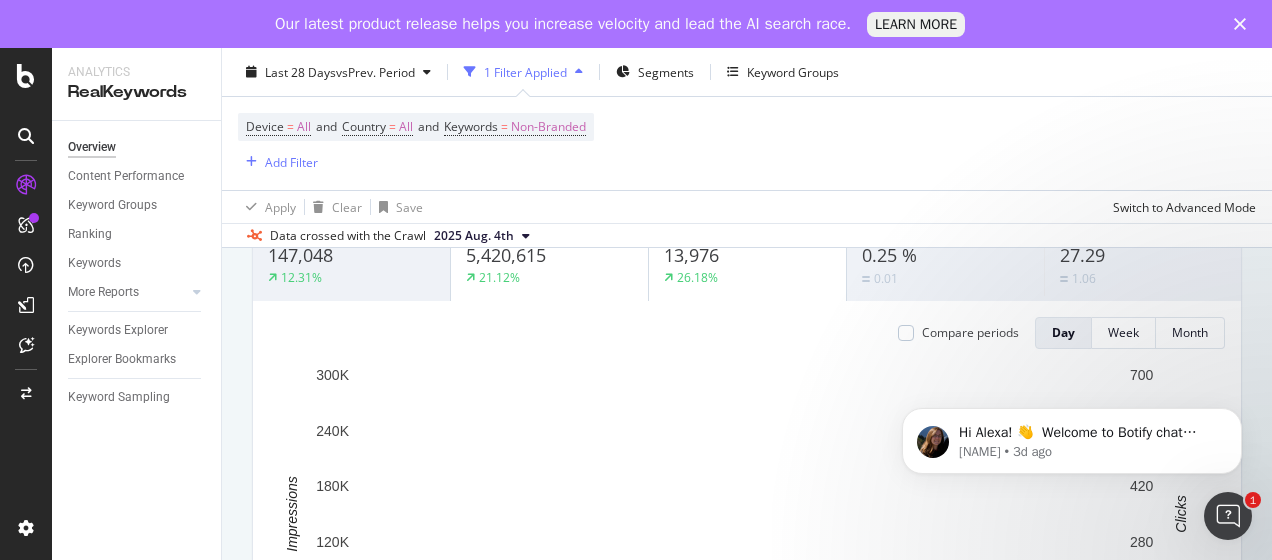 scroll, scrollTop: 0, scrollLeft: 0, axis: both 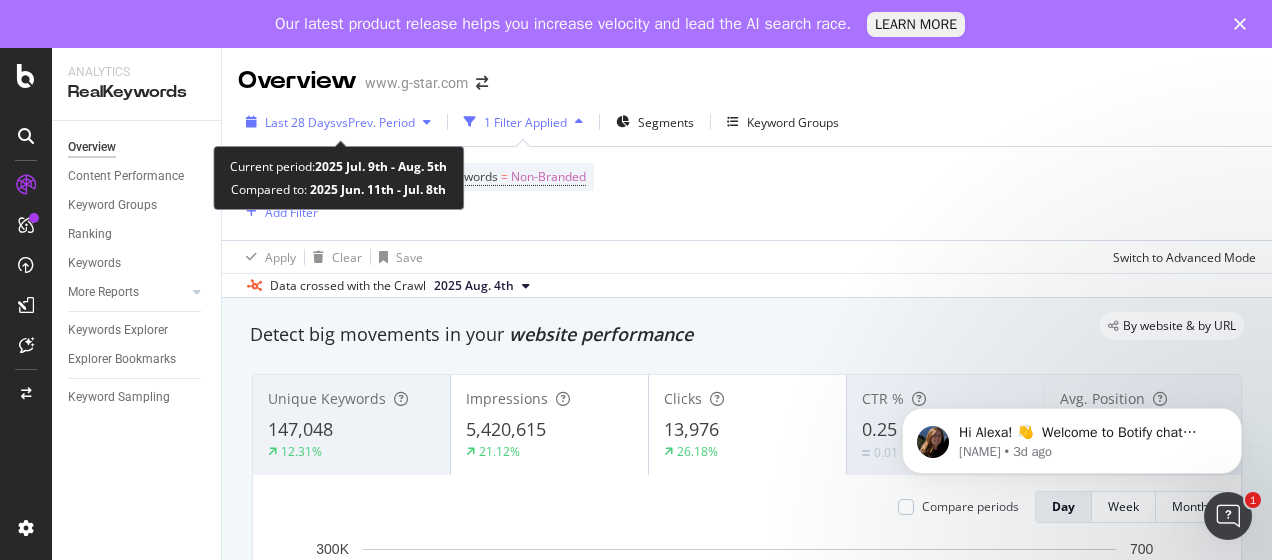 click on "vs  Prev. Period" at bounding box center (375, 122) 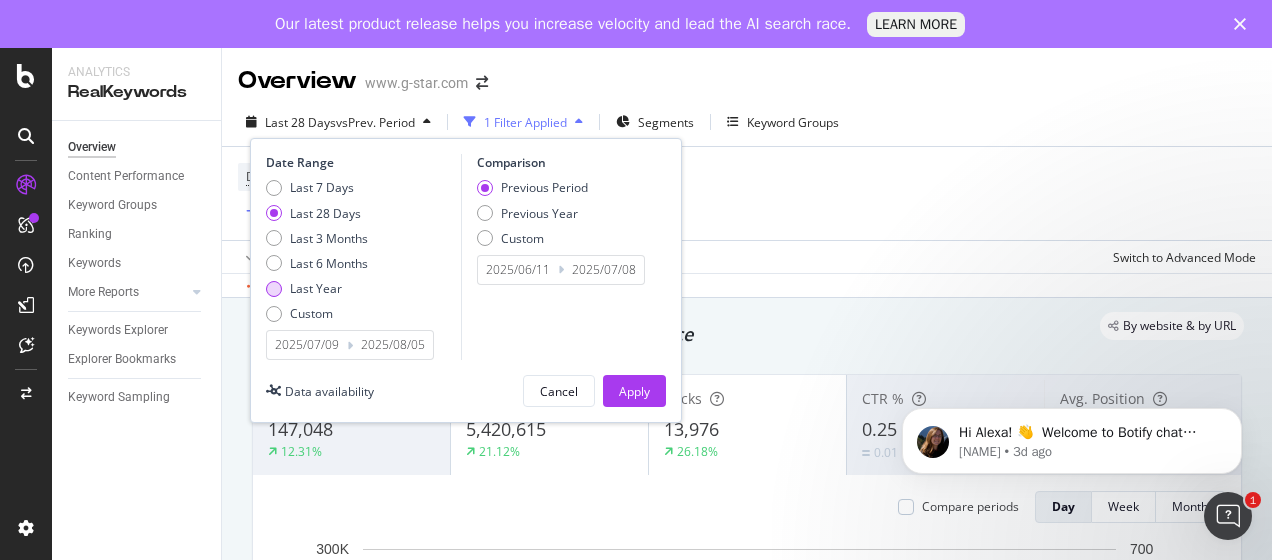 click at bounding box center [274, 289] 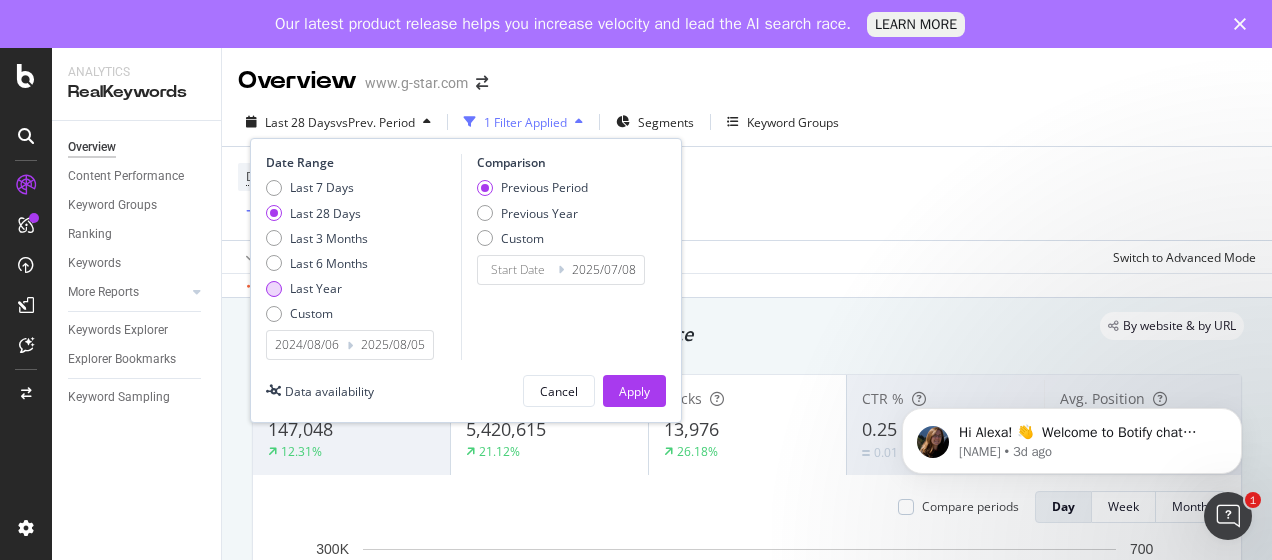 type 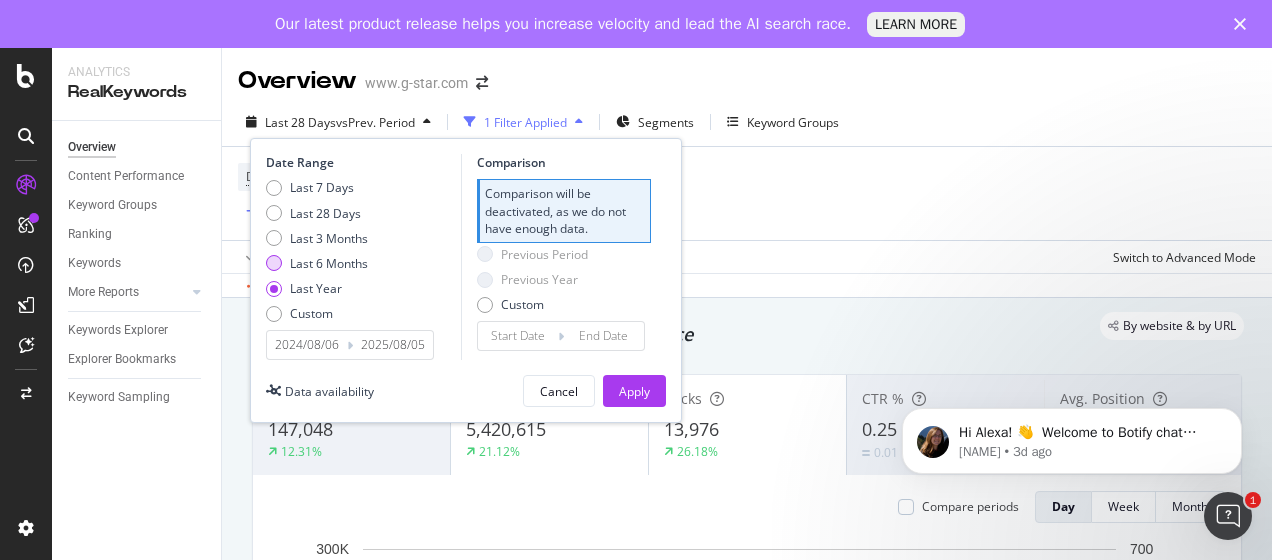 click on "Last 6 Months" at bounding box center [317, 263] 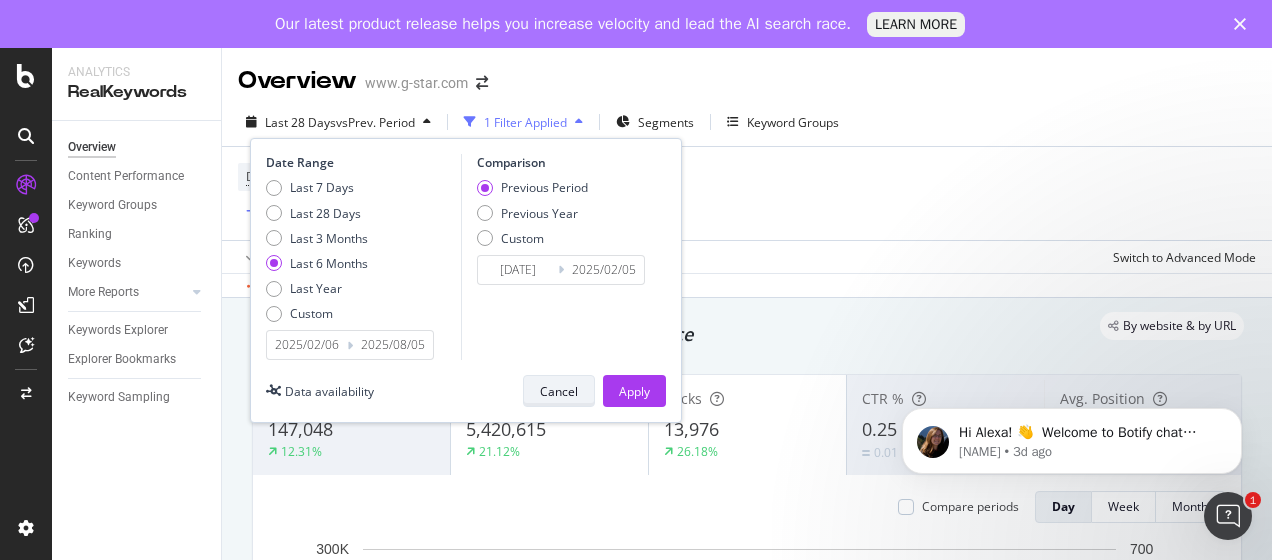 click on "Cancel" at bounding box center (559, 391) 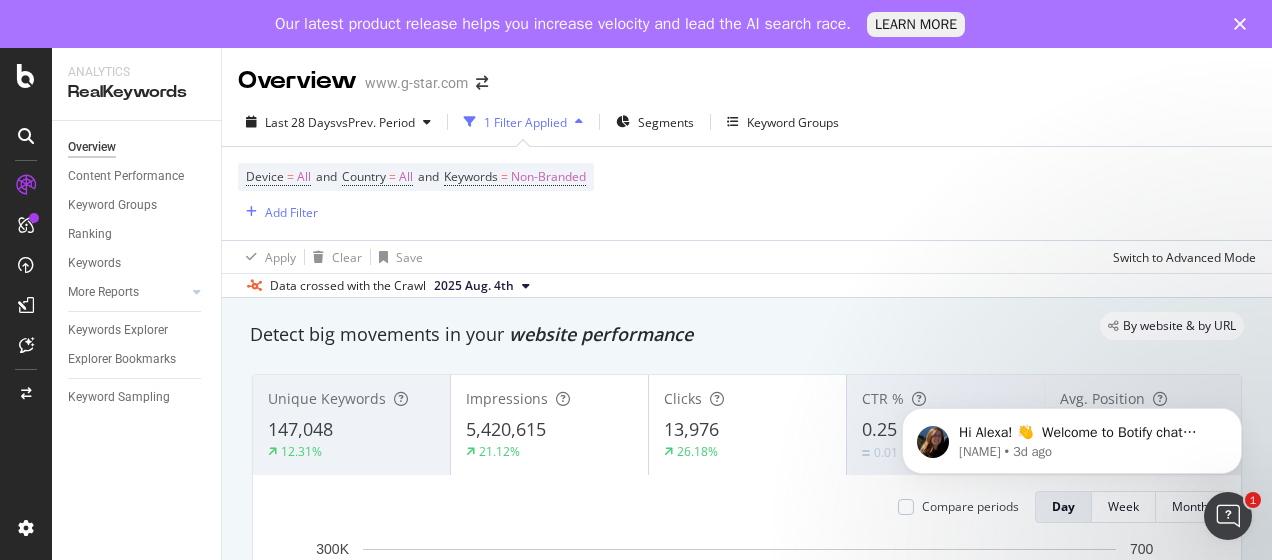 click on "1 Filter Applied" at bounding box center (523, 122) 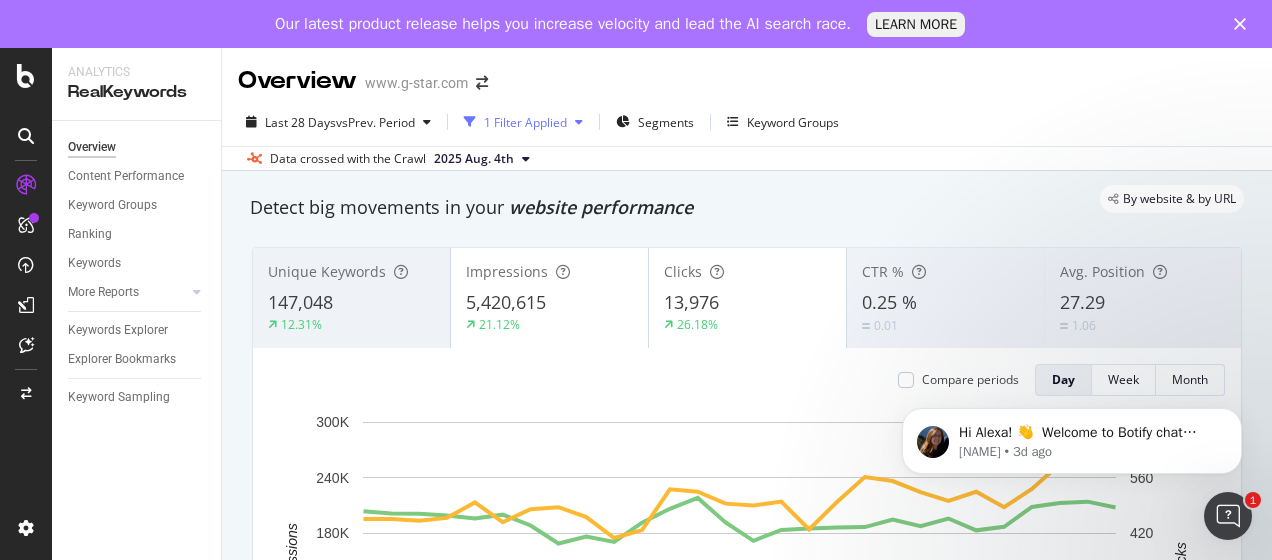 click on "1 Filter Applied" at bounding box center (523, 122) 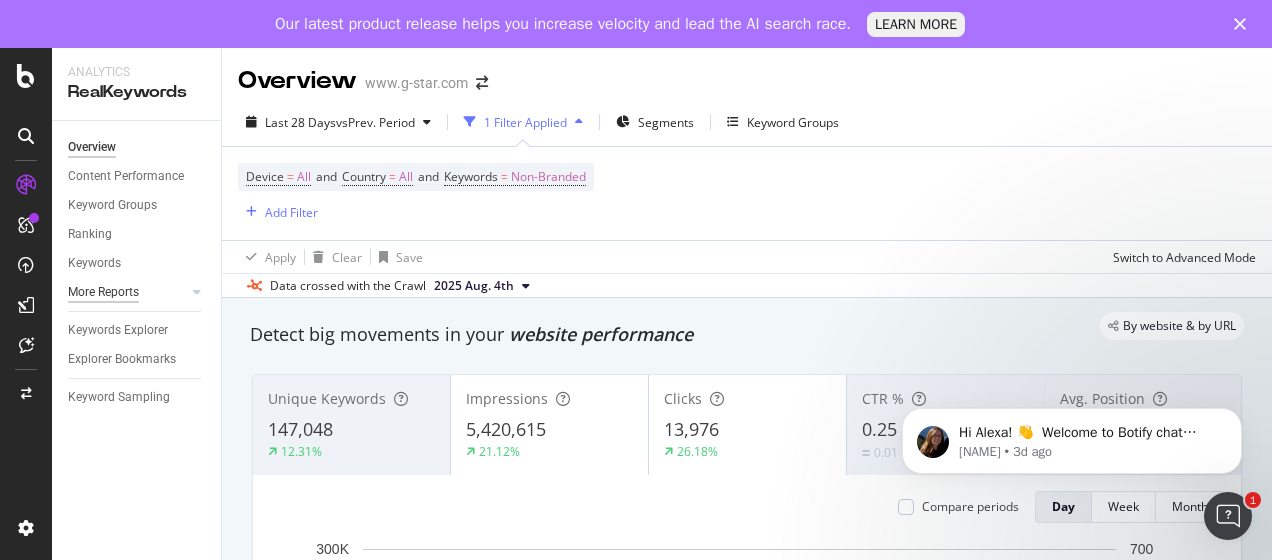 click on "More Reports" at bounding box center [103, 292] 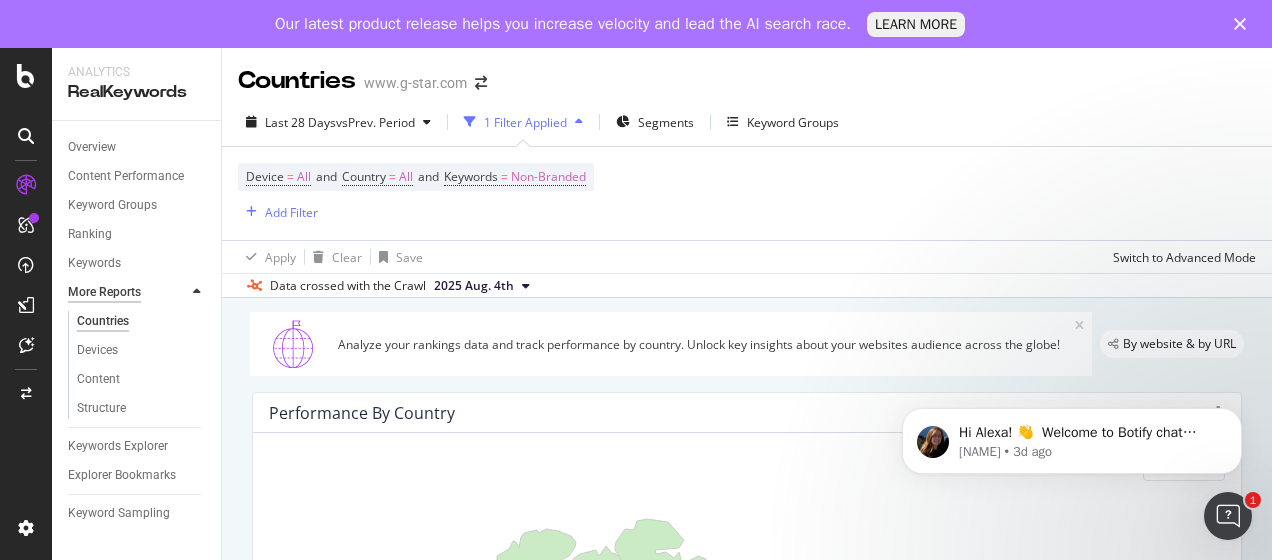 click on "More Reports" at bounding box center (104, 292) 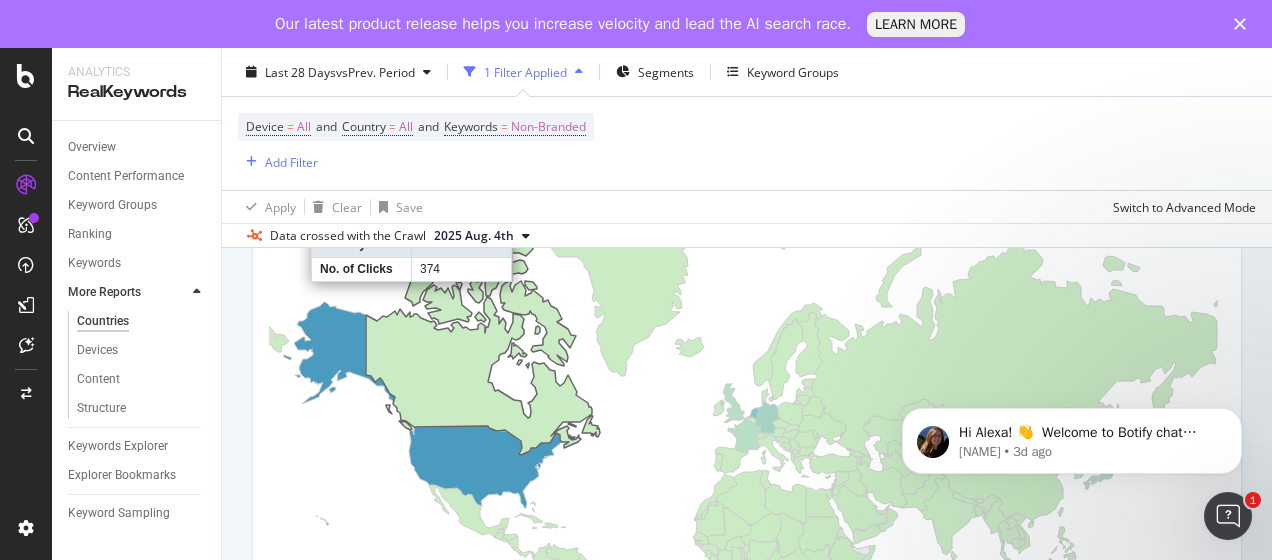 scroll, scrollTop: 355, scrollLeft: 0, axis: vertical 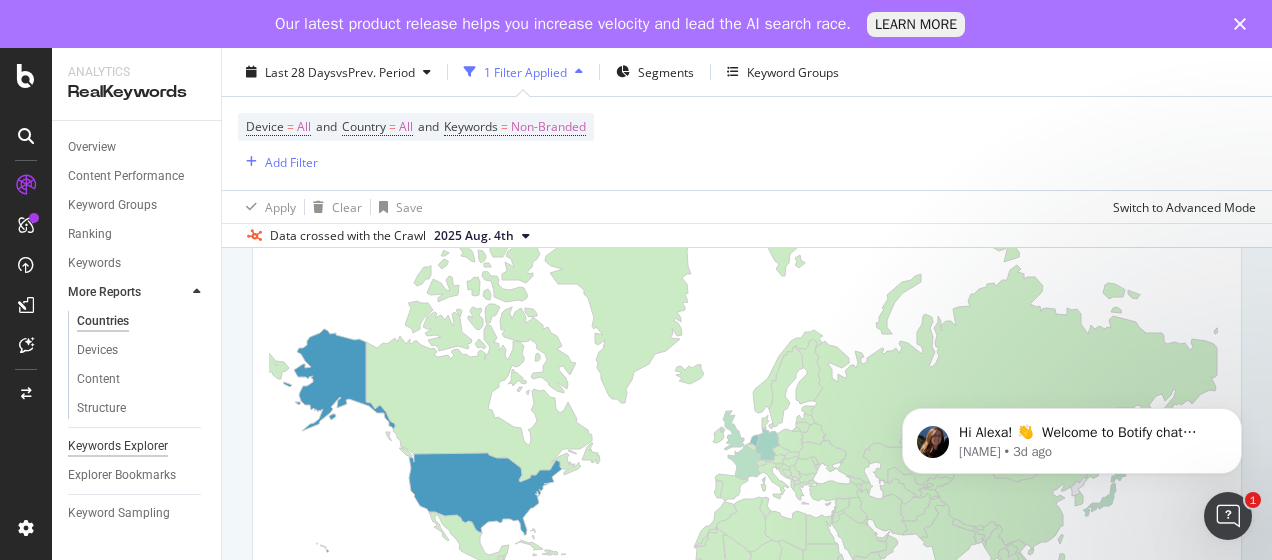 click on "Keywords Explorer" at bounding box center [118, 446] 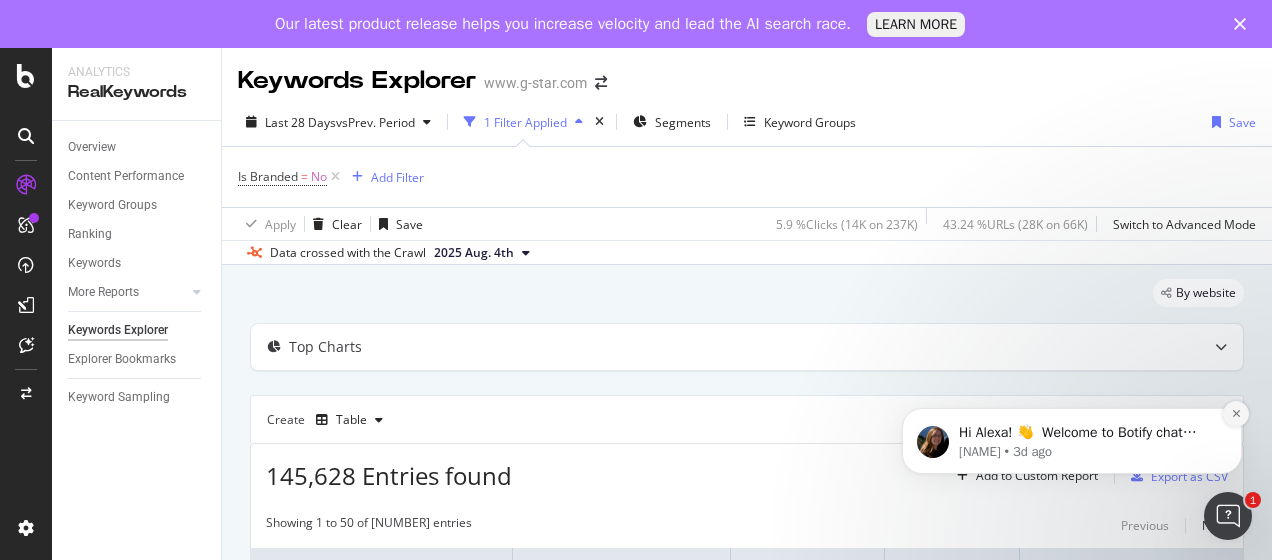 click at bounding box center [1236, 414] 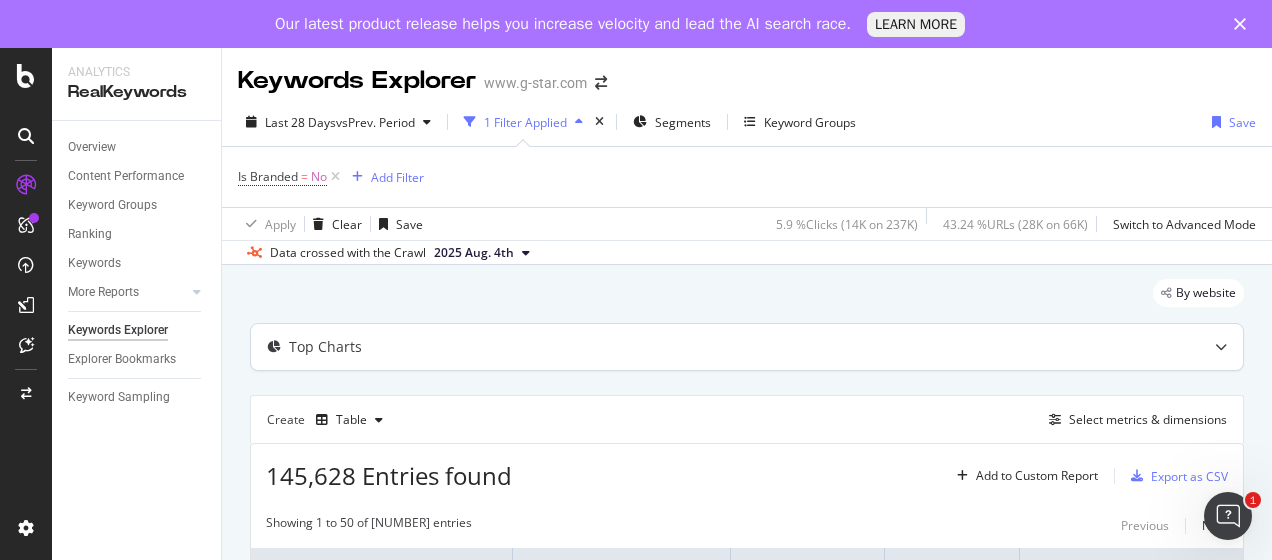 click on "Top Charts" at bounding box center (707, 347) 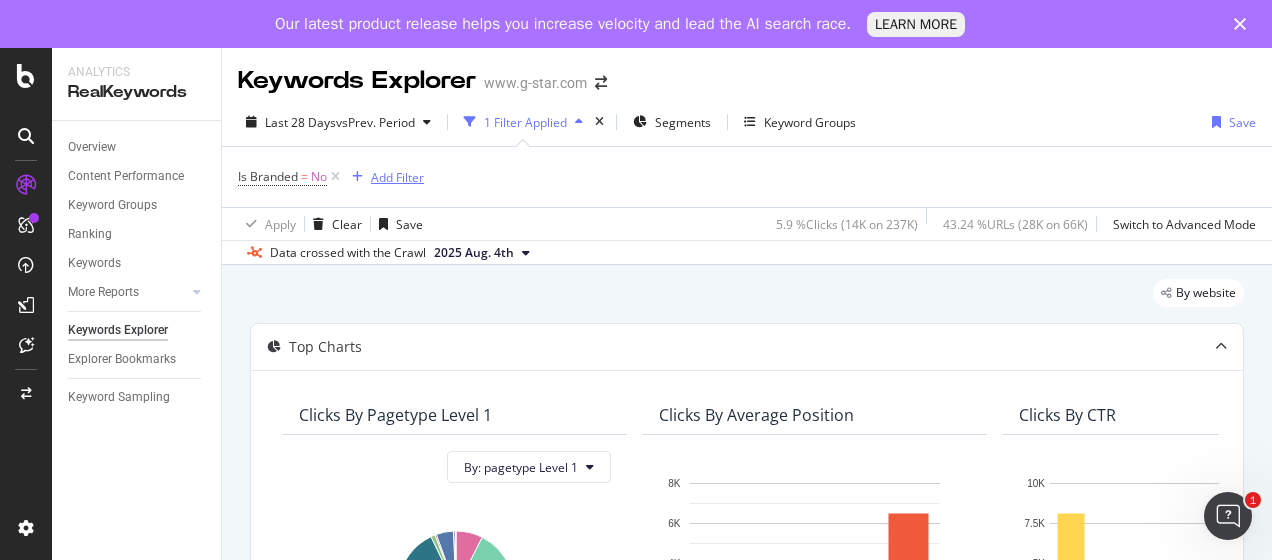 click on "Add Filter" at bounding box center (397, 177) 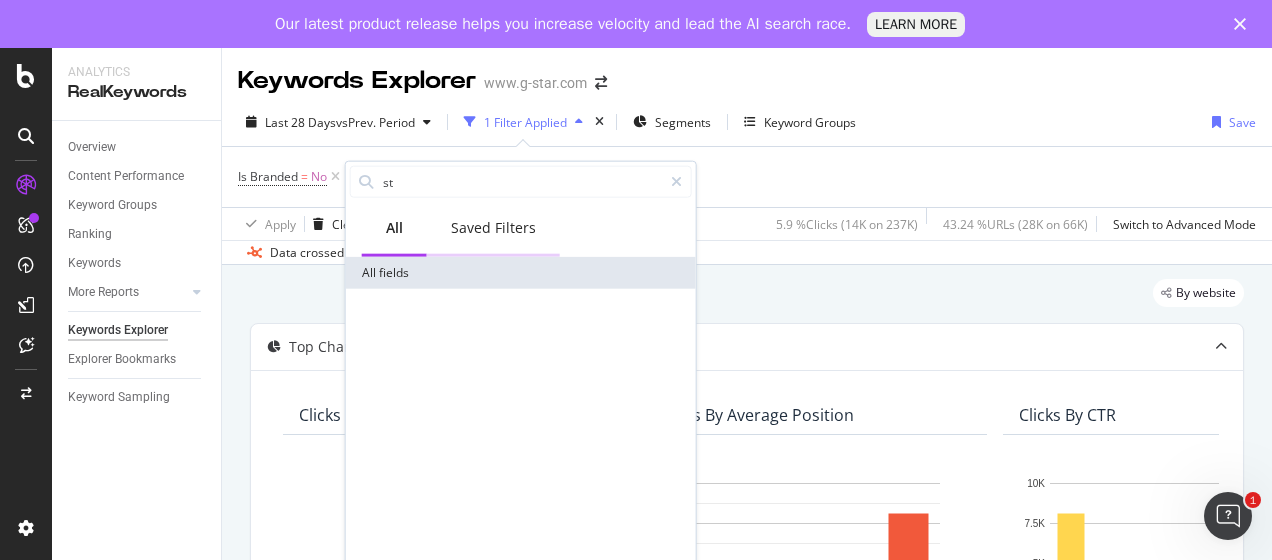 type on "s" 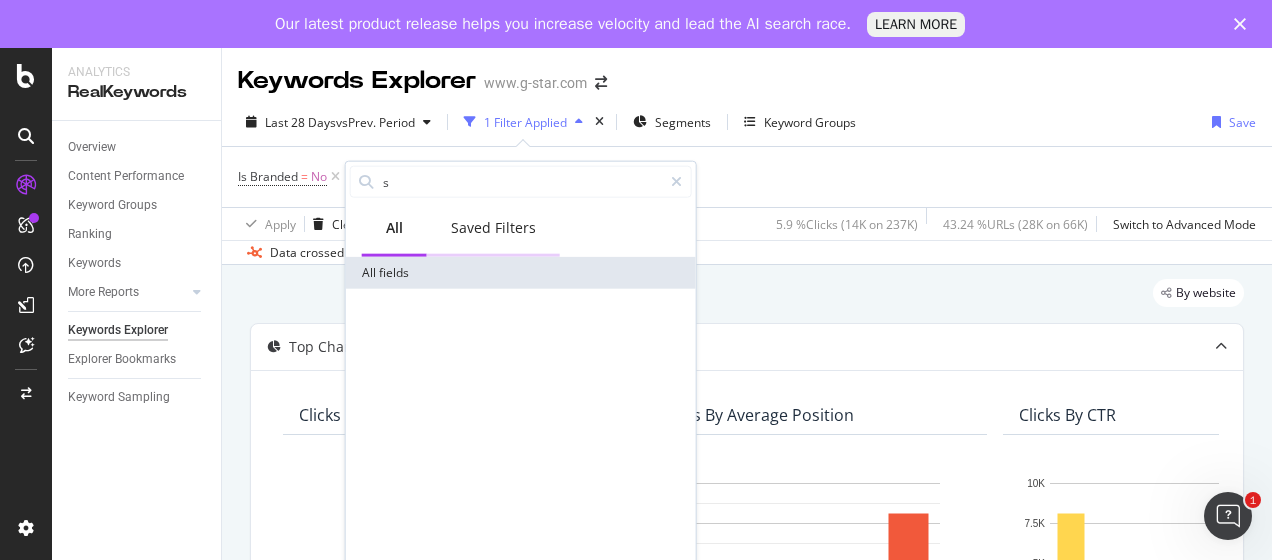 type 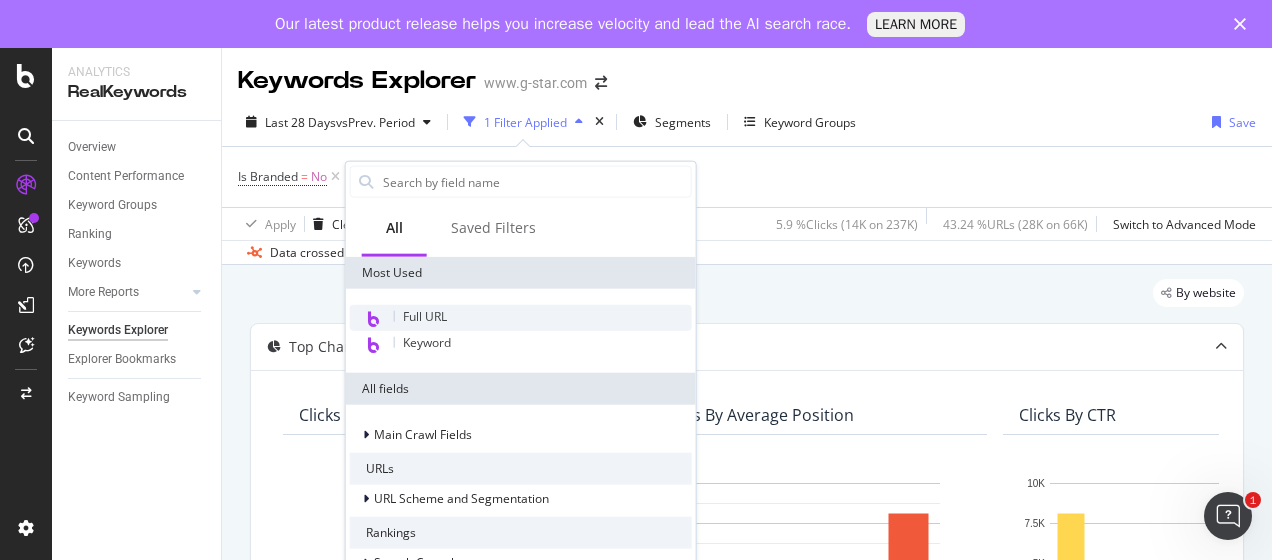 click on "Full URL" at bounding box center (425, 316) 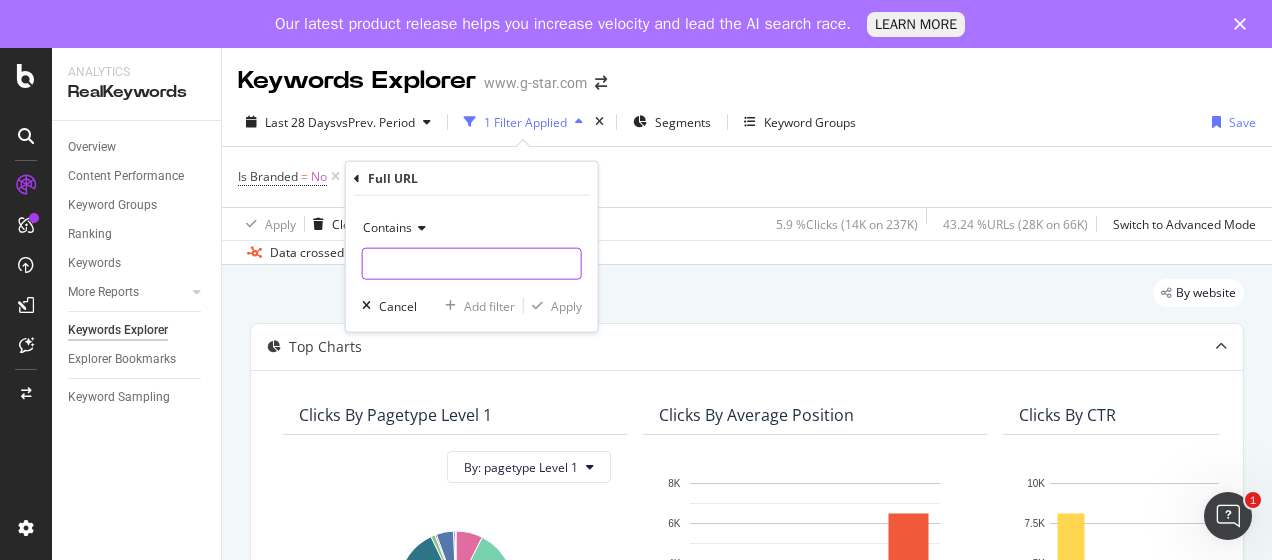 click at bounding box center (472, 264) 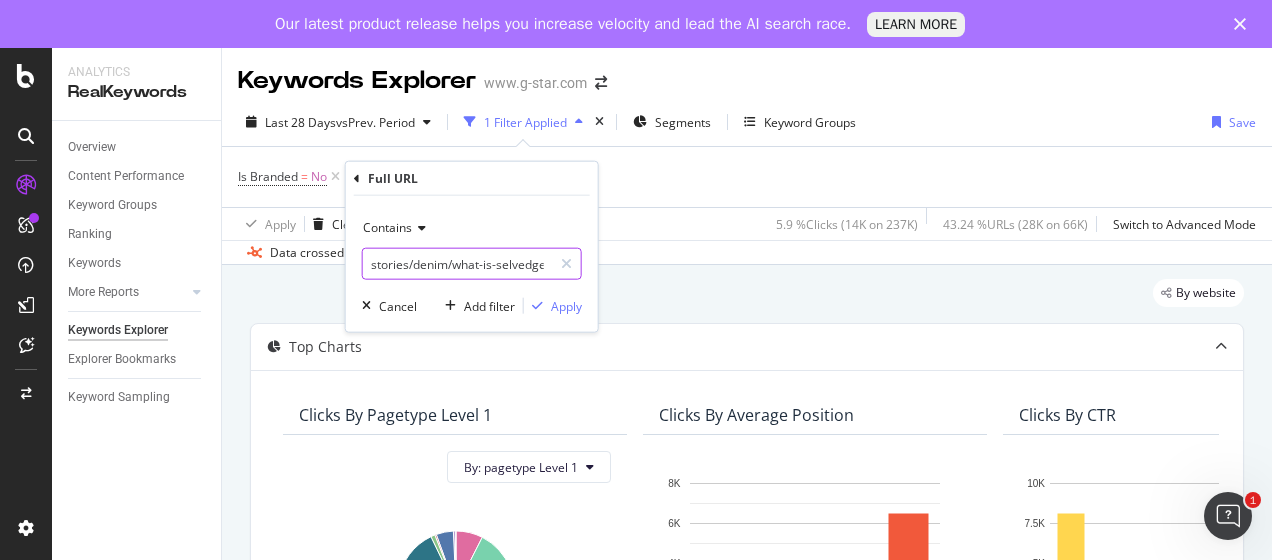 scroll, scrollTop: 0, scrollLeft: 39, axis: horizontal 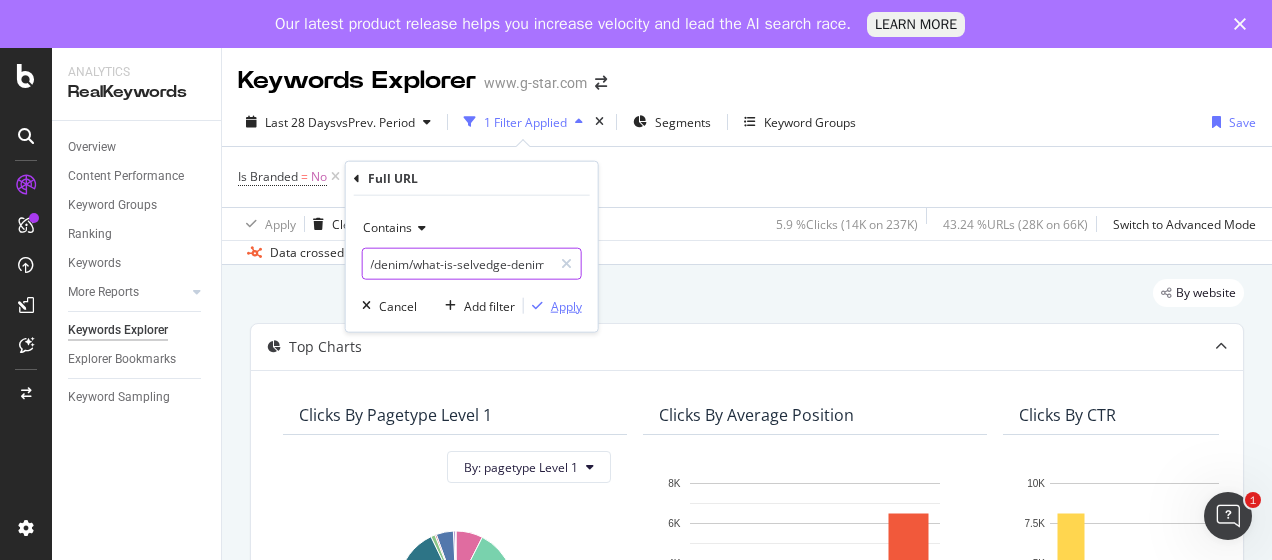 type on "stories/denim/what-is-selvedge-denim" 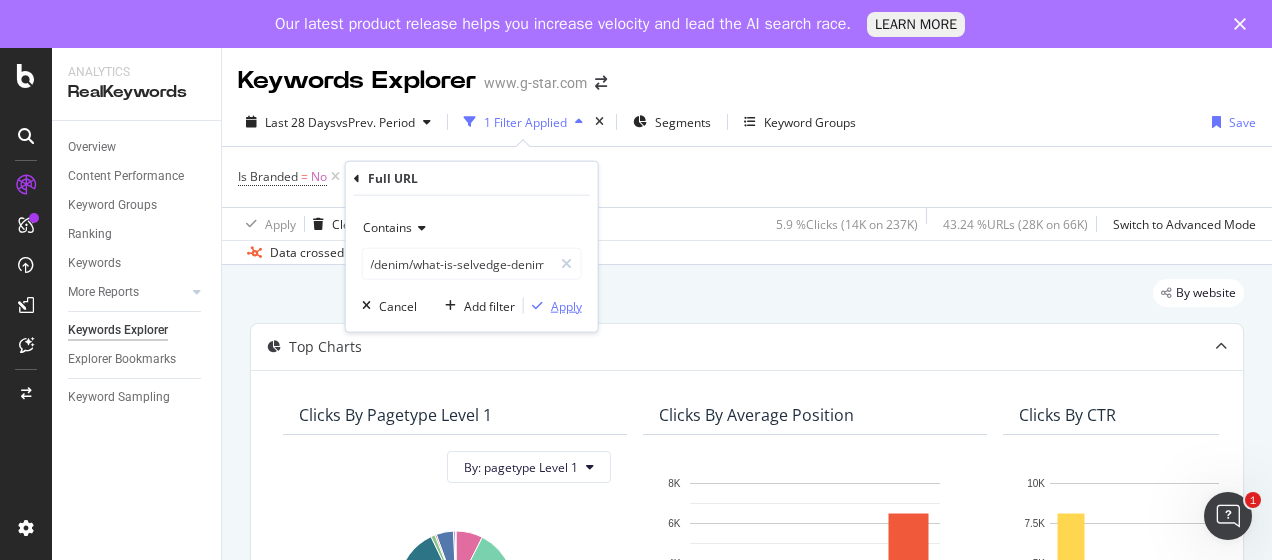 scroll, scrollTop: 0, scrollLeft: 0, axis: both 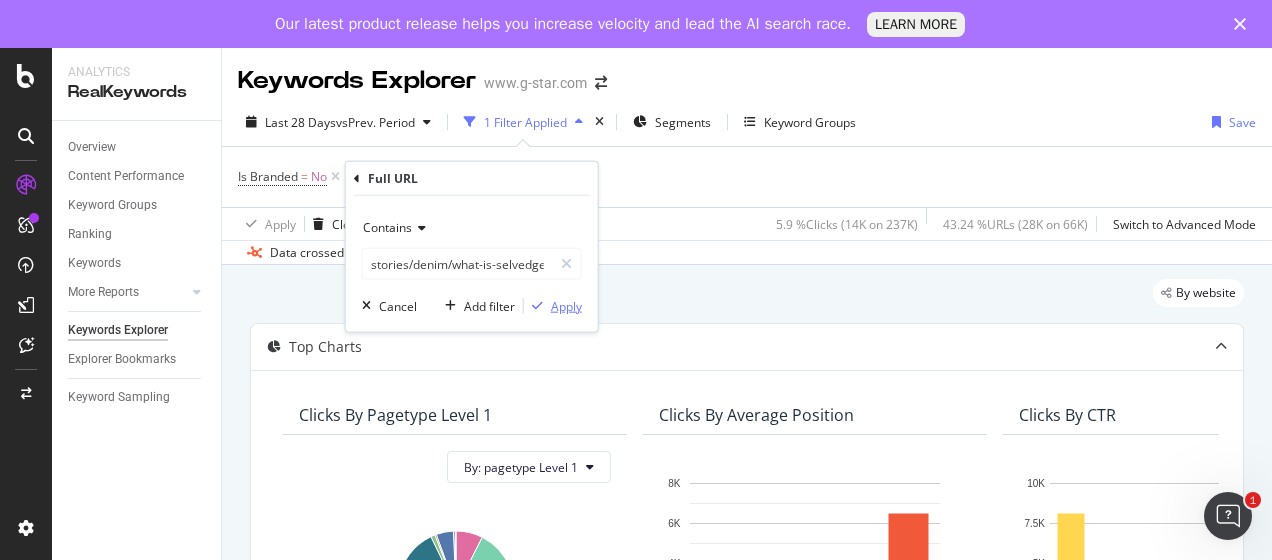 click on "Apply" at bounding box center [566, 305] 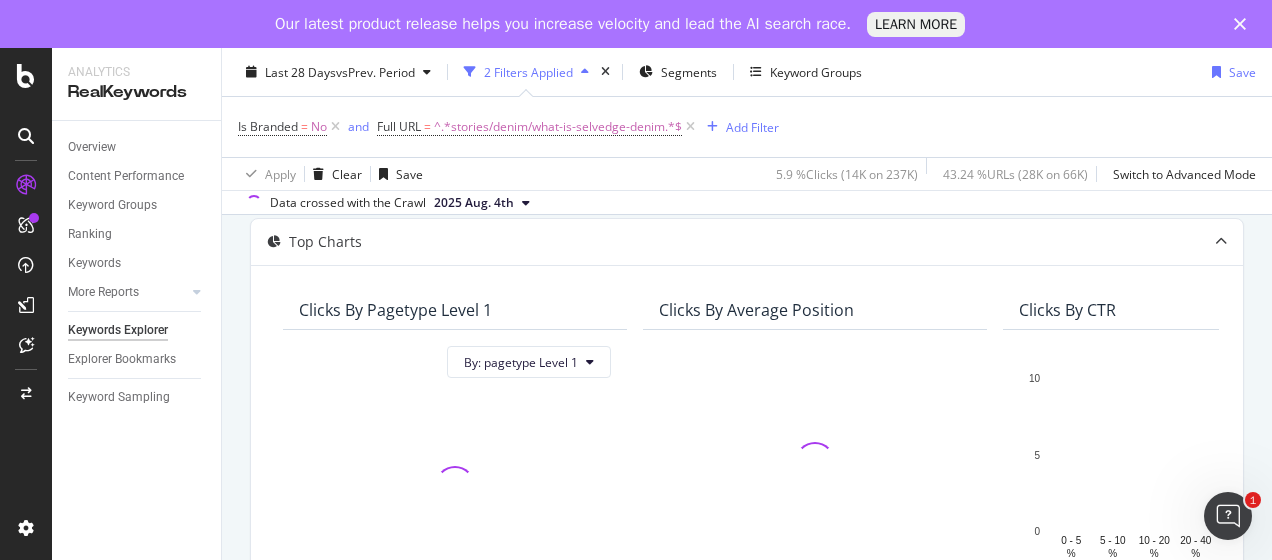 scroll, scrollTop: 0, scrollLeft: 0, axis: both 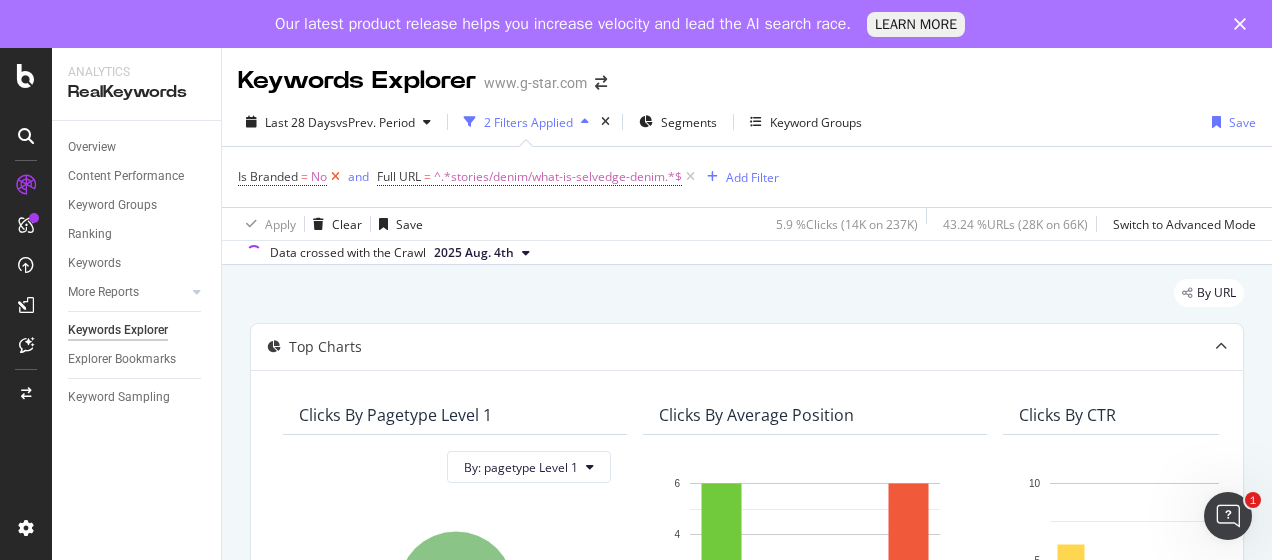 click at bounding box center [335, 177] 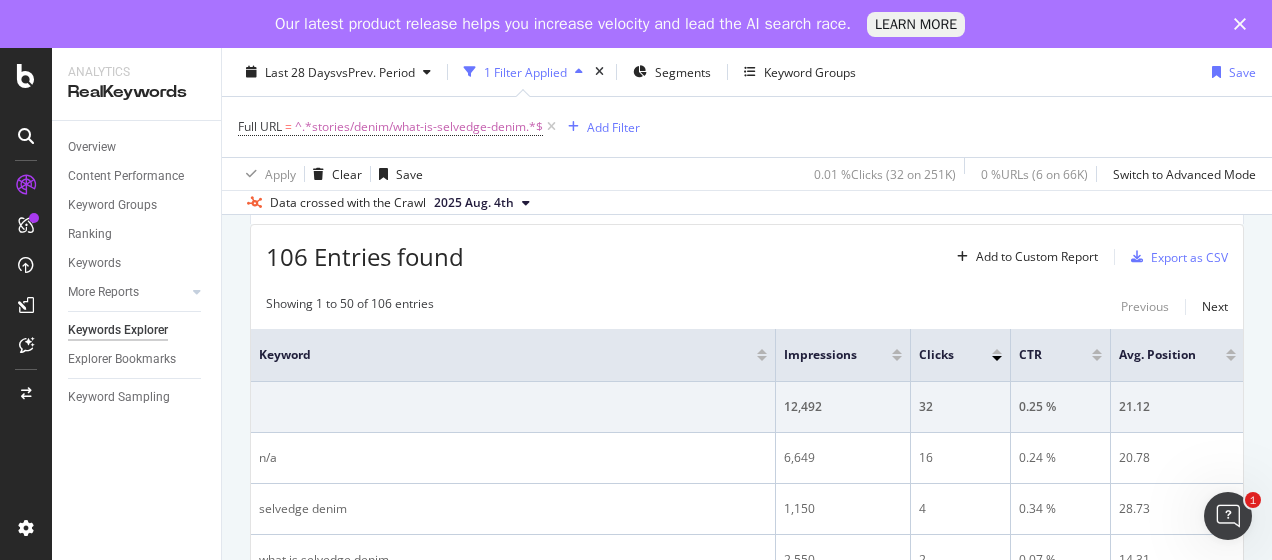 scroll, scrollTop: 589, scrollLeft: 0, axis: vertical 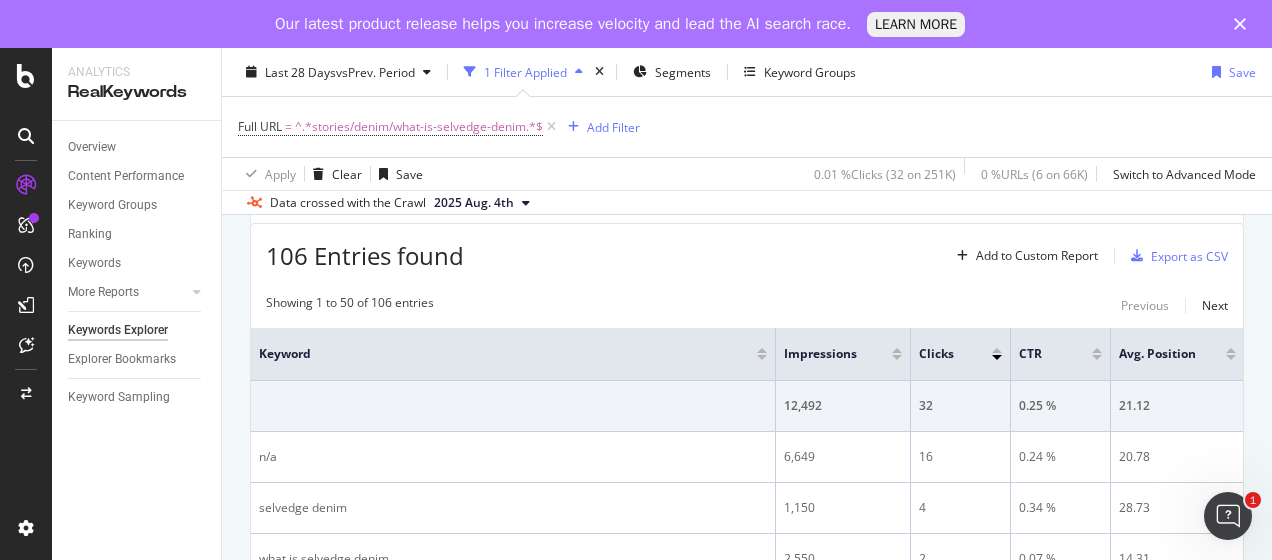 click at bounding box center [897, 357] 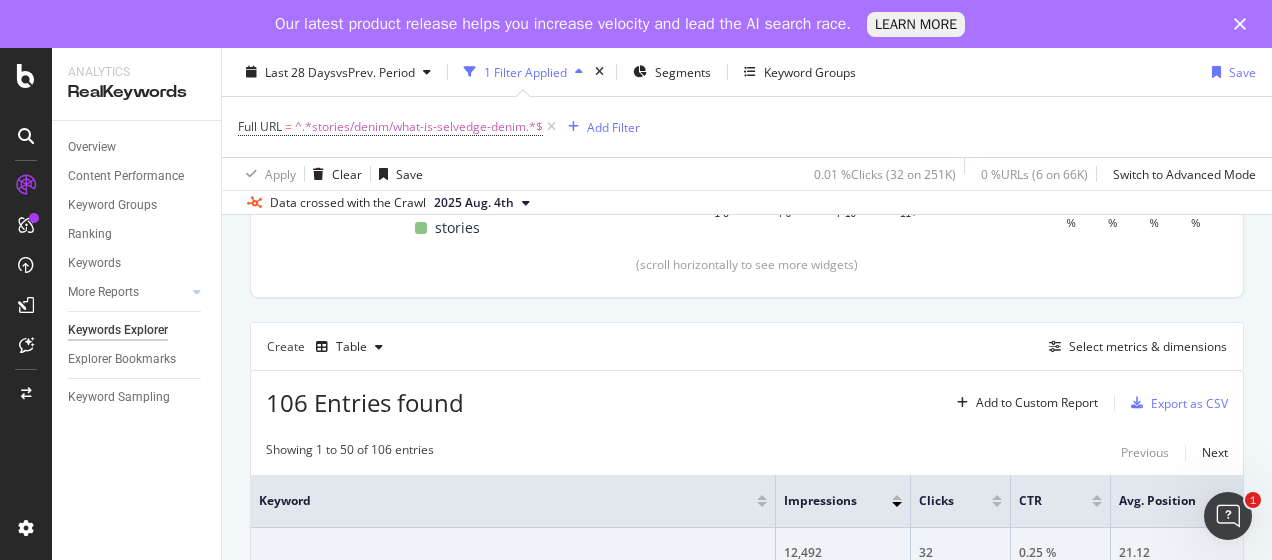scroll, scrollTop: 0, scrollLeft: 0, axis: both 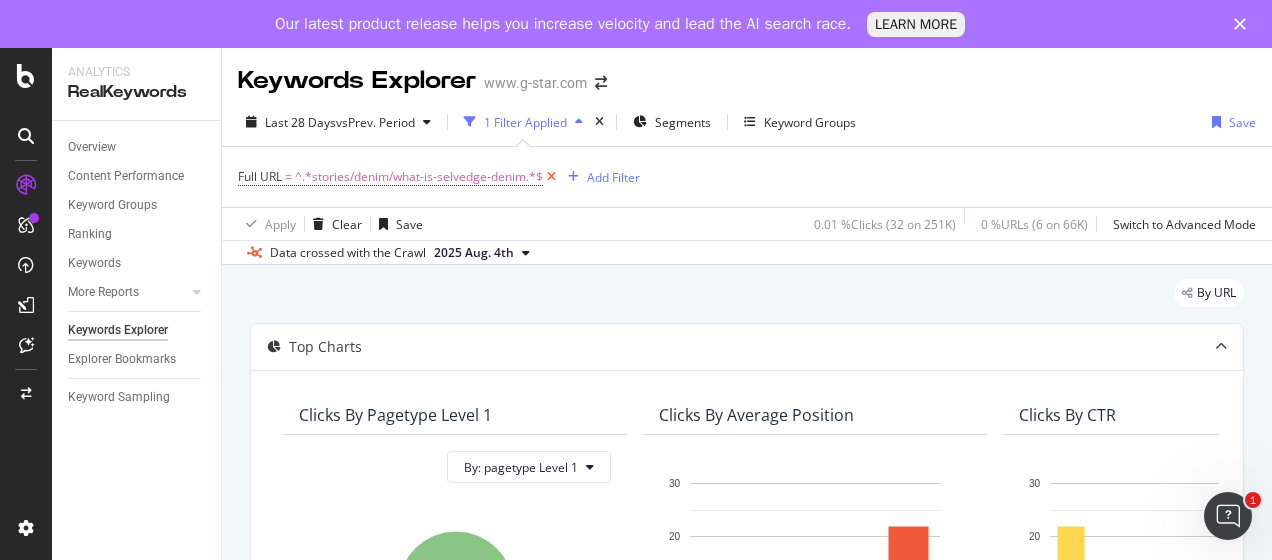 click at bounding box center [551, 177] 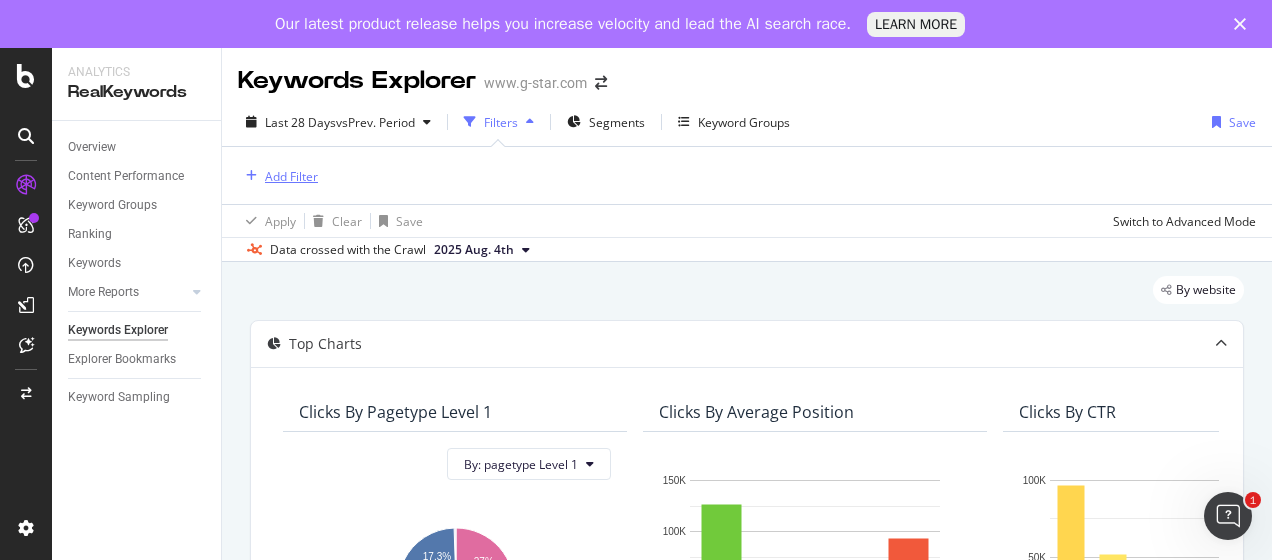 click on "Add Filter" at bounding box center (291, 176) 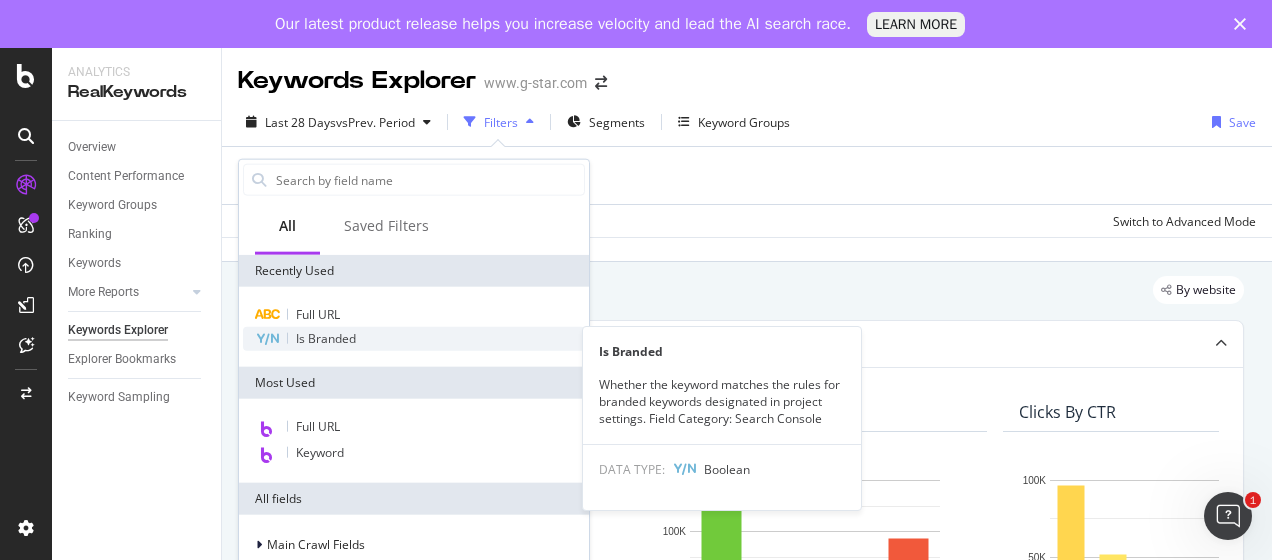 click on "Is Branded" at bounding box center (414, 339) 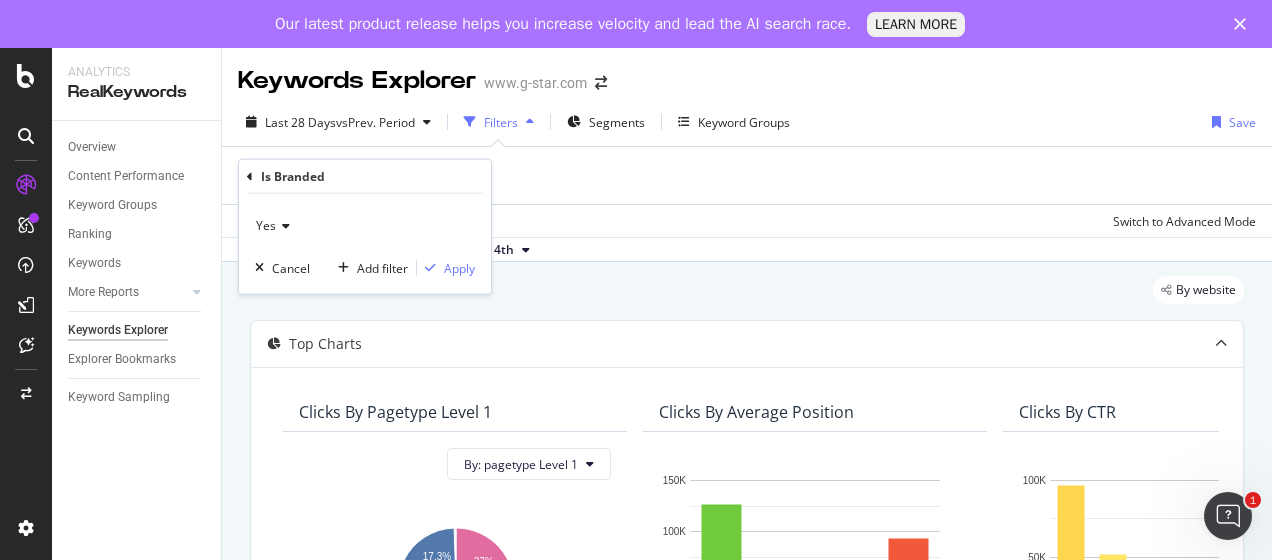 click at bounding box center [283, 226] 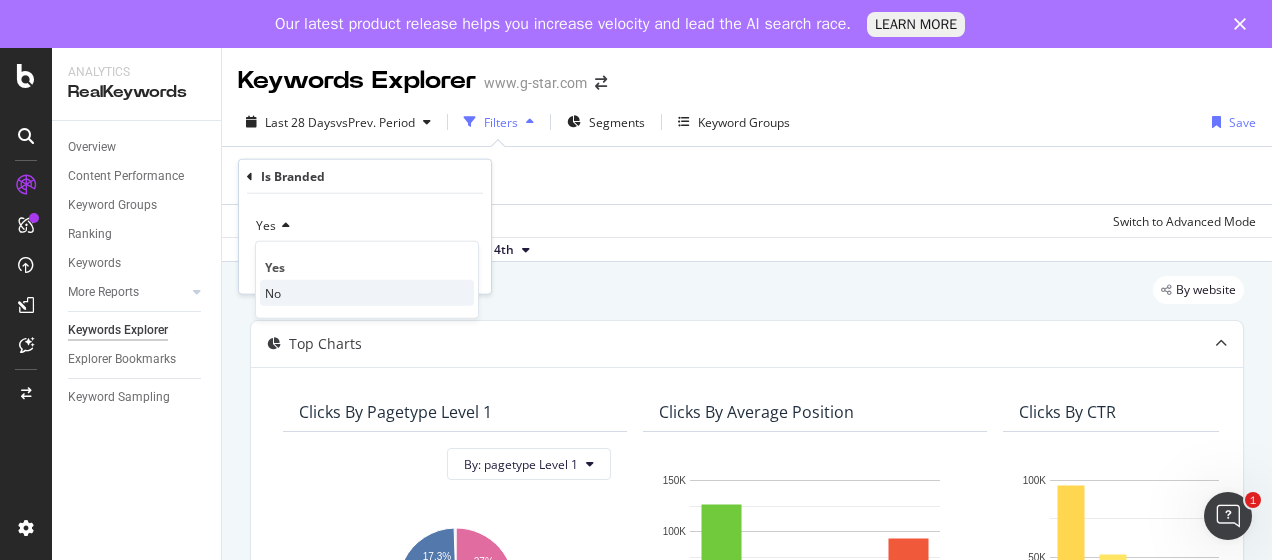 click on "No" at bounding box center (367, 293) 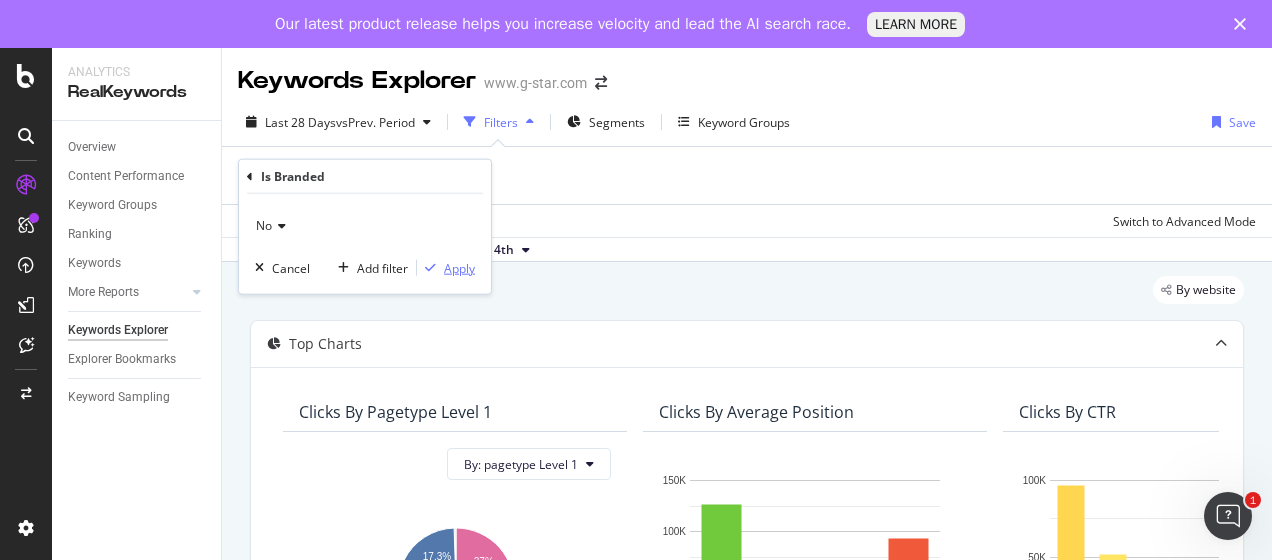click on "Apply" at bounding box center [459, 267] 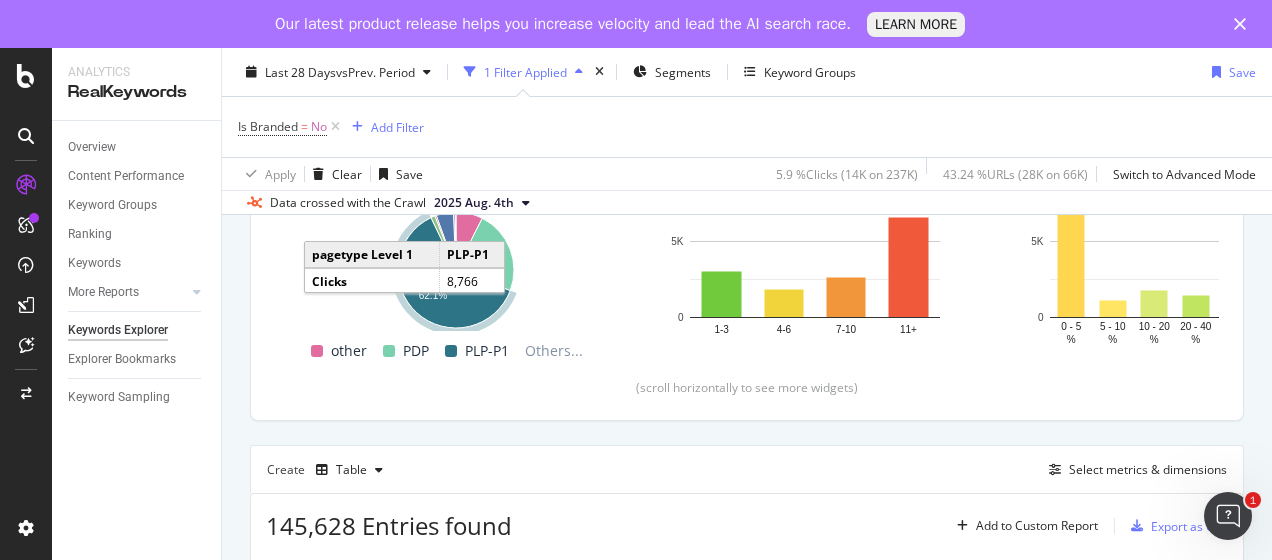 scroll, scrollTop: 0, scrollLeft: 0, axis: both 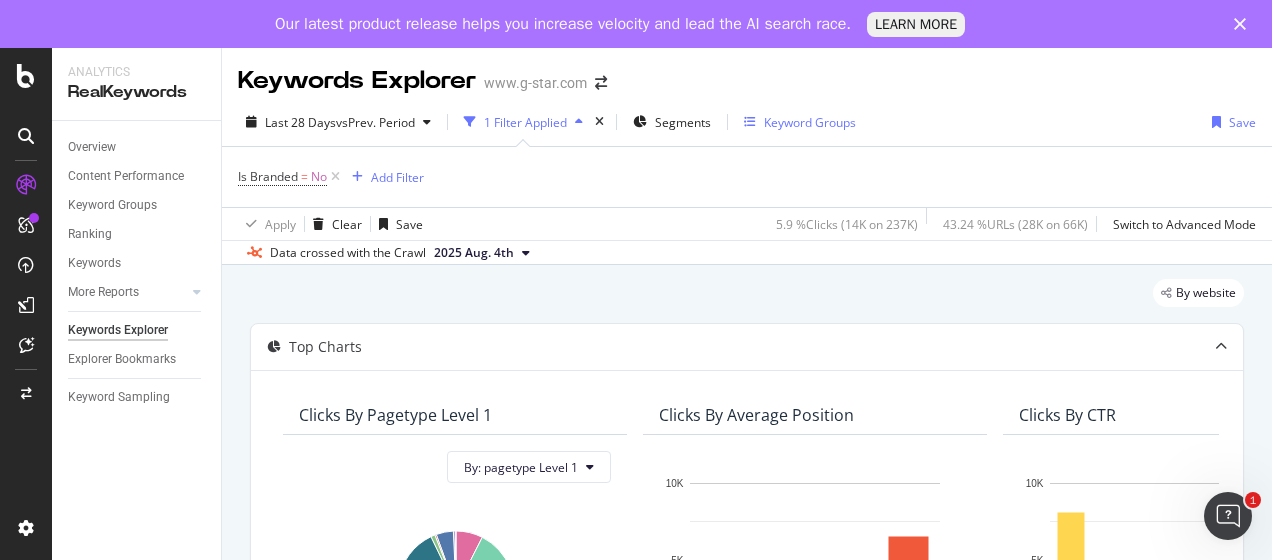 click on "Keyword Groups" at bounding box center (800, 122) 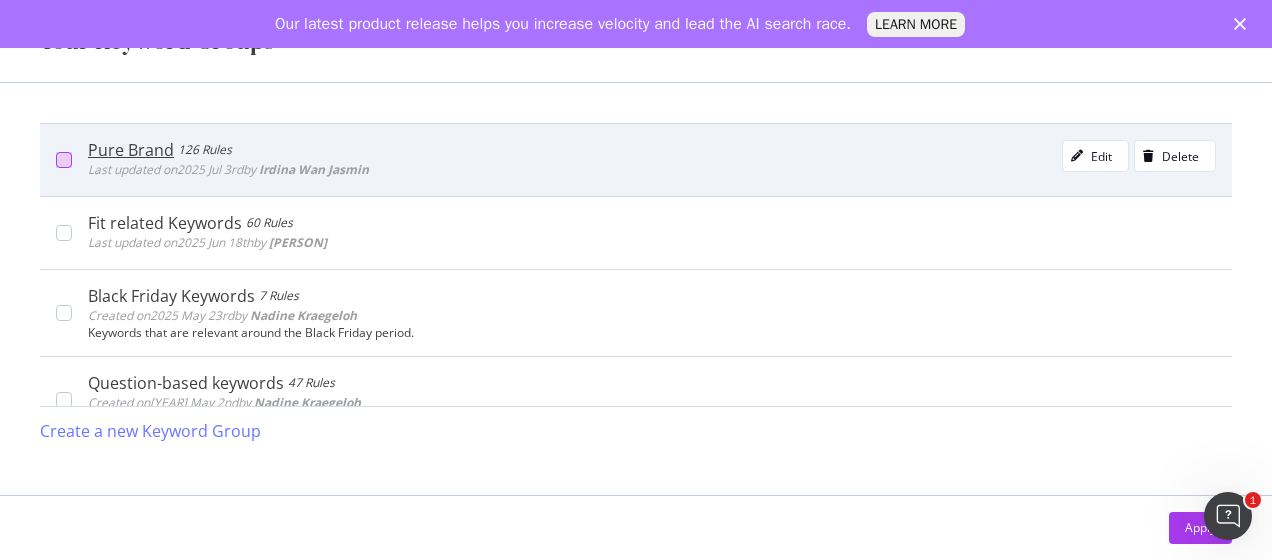 click at bounding box center (64, 160) 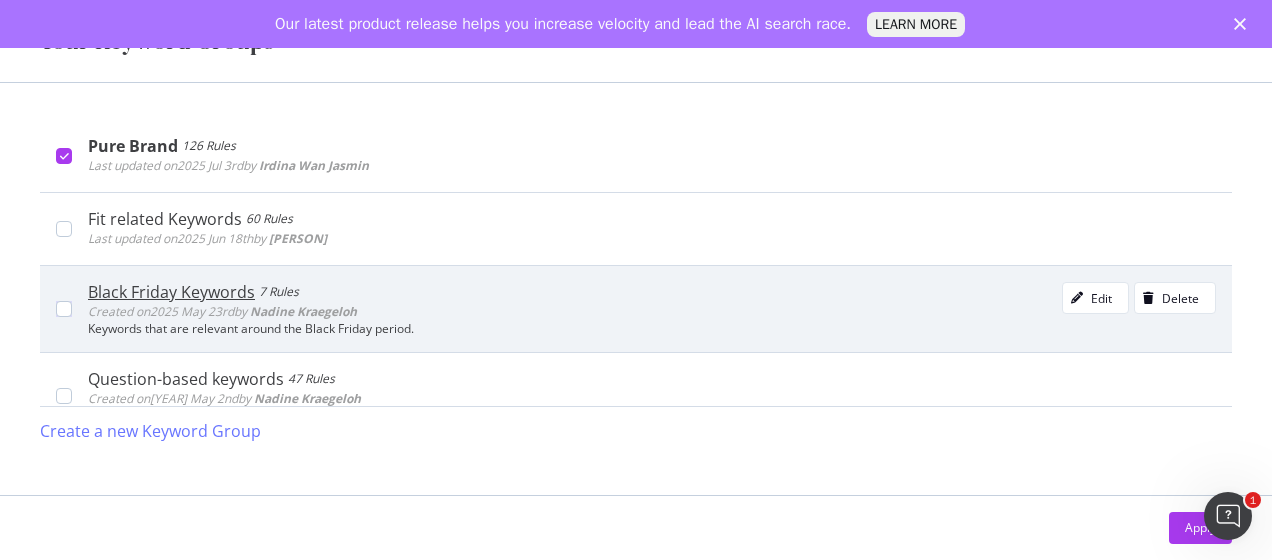 scroll, scrollTop: 0, scrollLeft: 0, axis: both 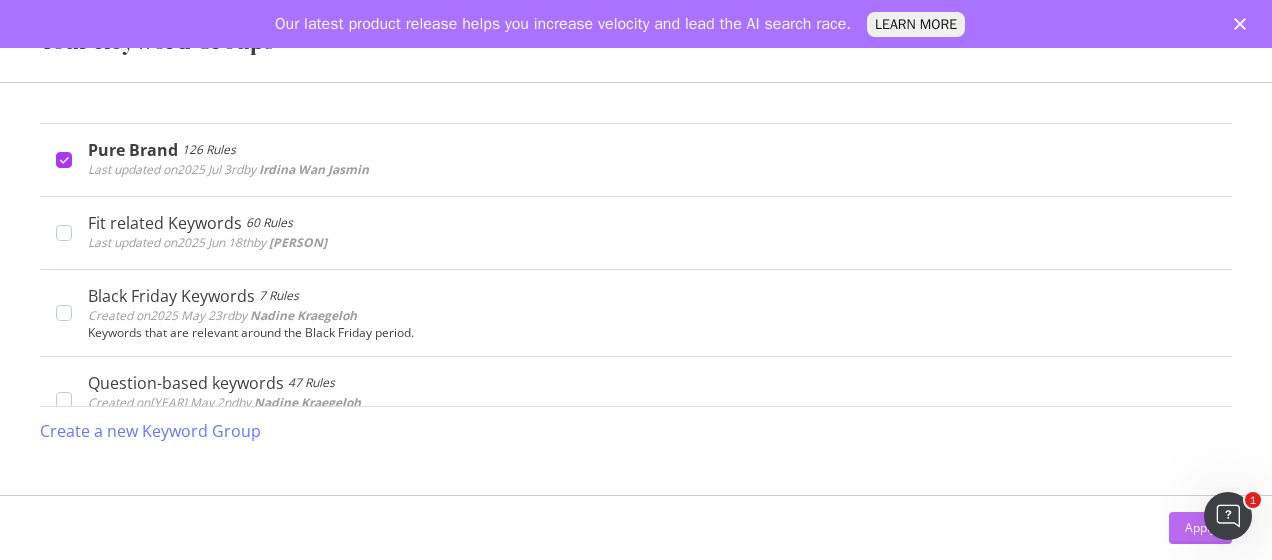 click on "Apply" at bounding box center (1200, 527) 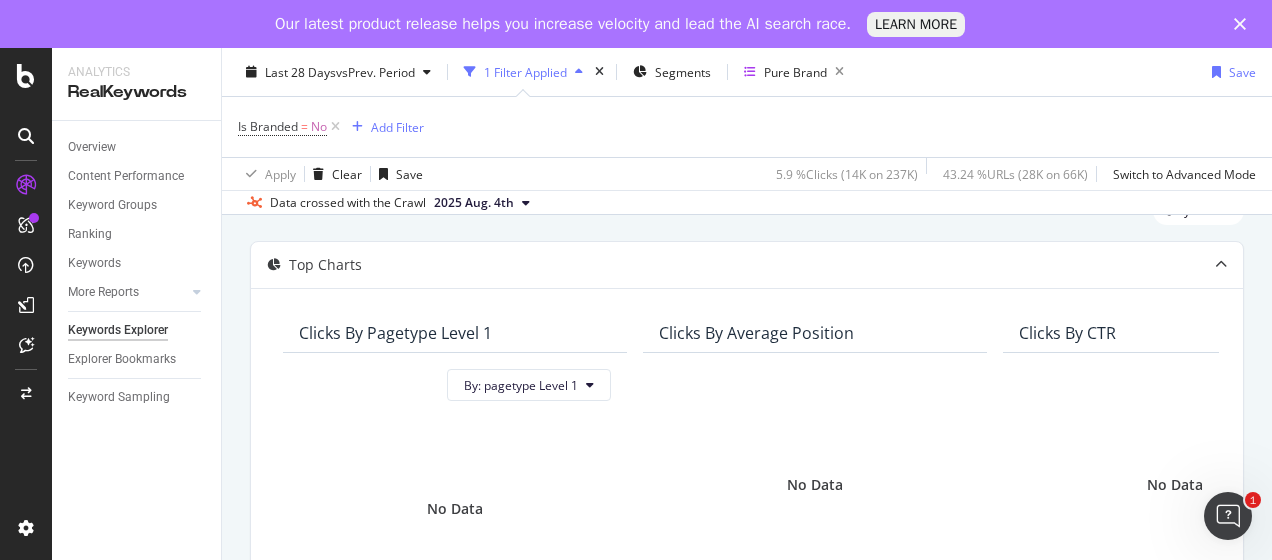 scroll, scrollTop: 0, scrollLeft: 0, axis: both 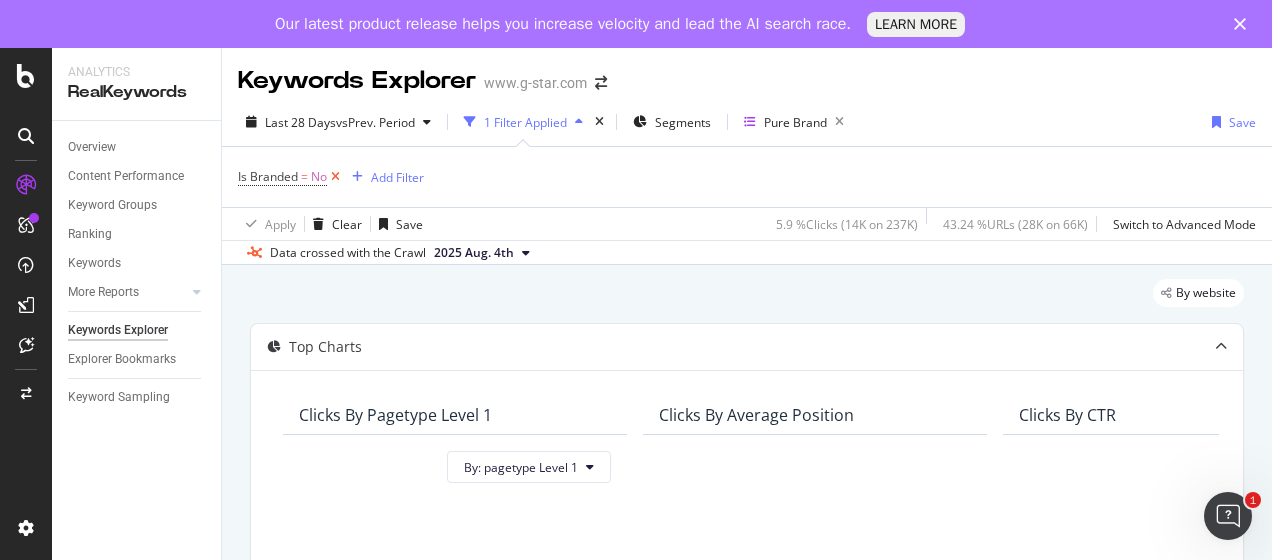 click at bounding box center (335, 177) 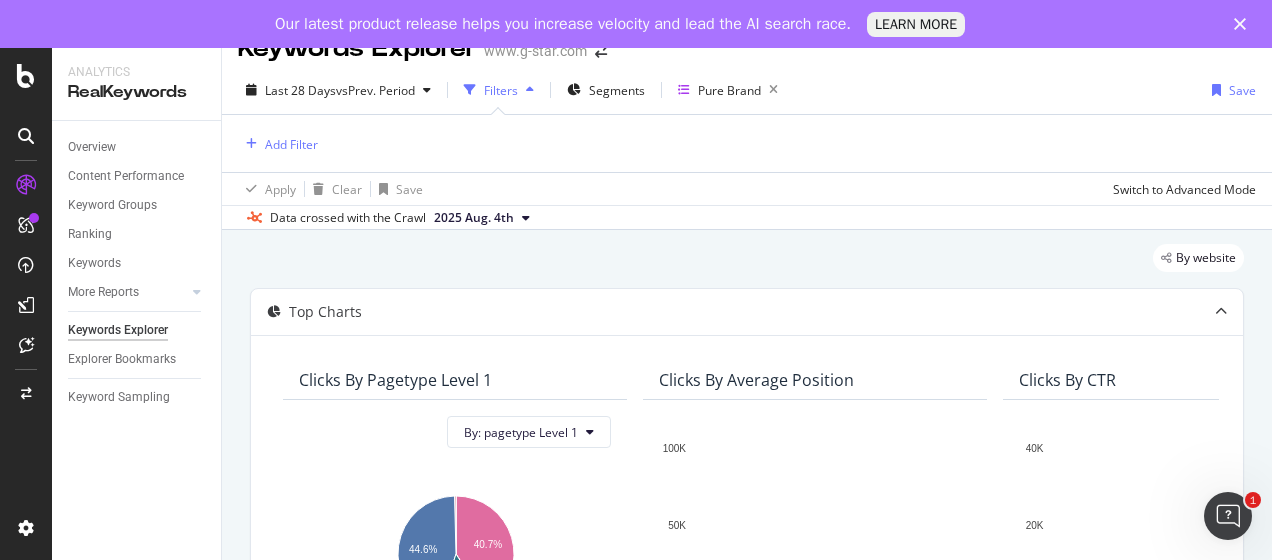 scroll, scrollTop: 0, scrollLeft: 0, axis: both 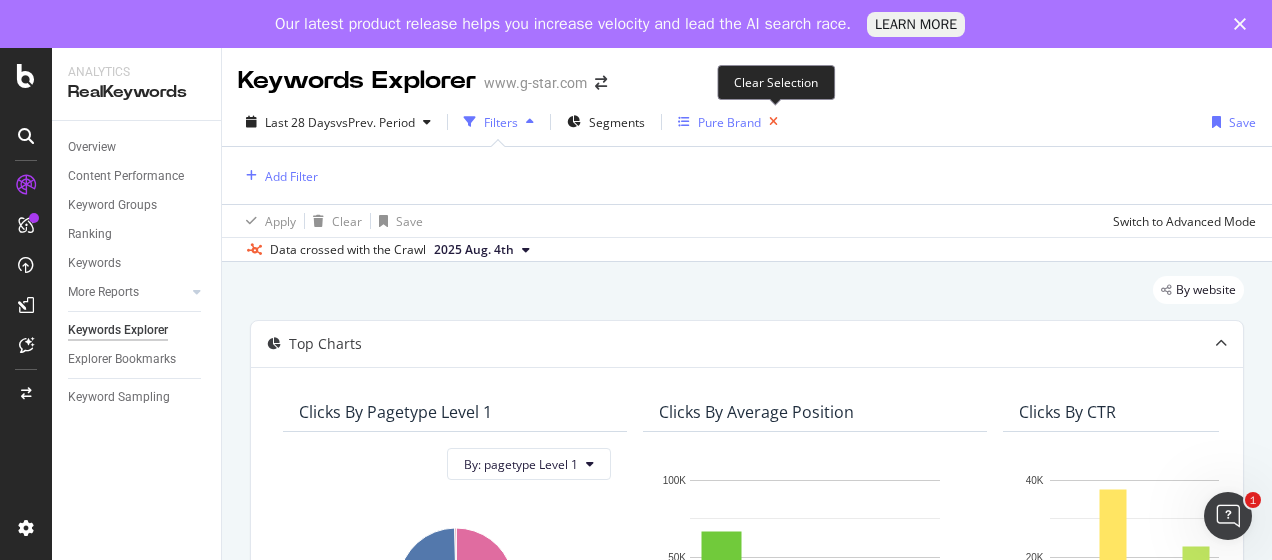 click at bounding box center [773, 122] 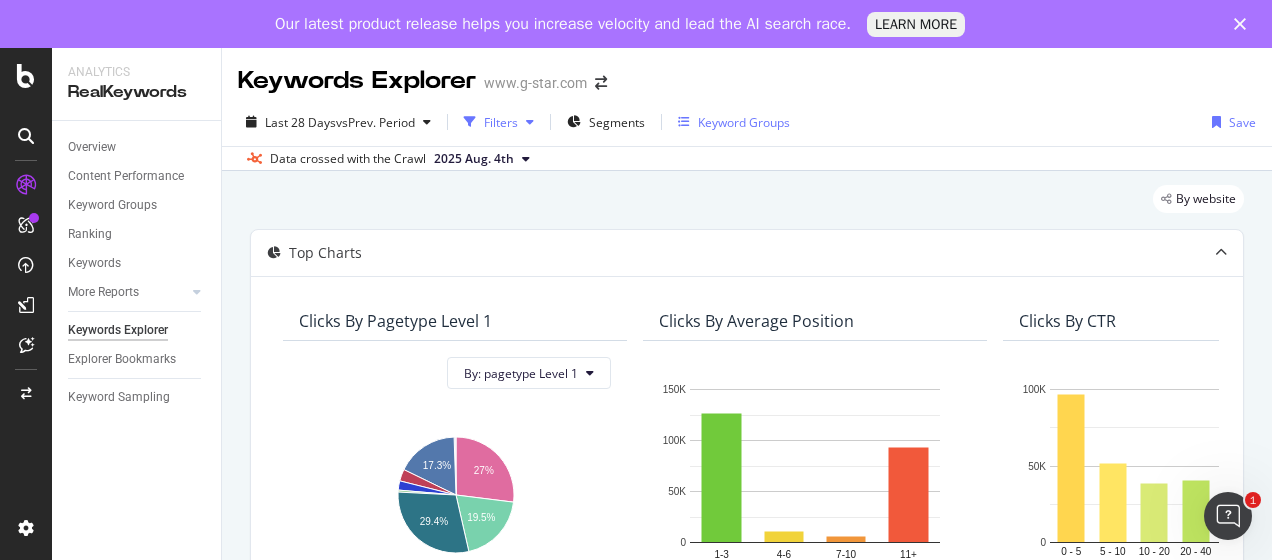 click on "Filters" at bounding box center (501, 122) 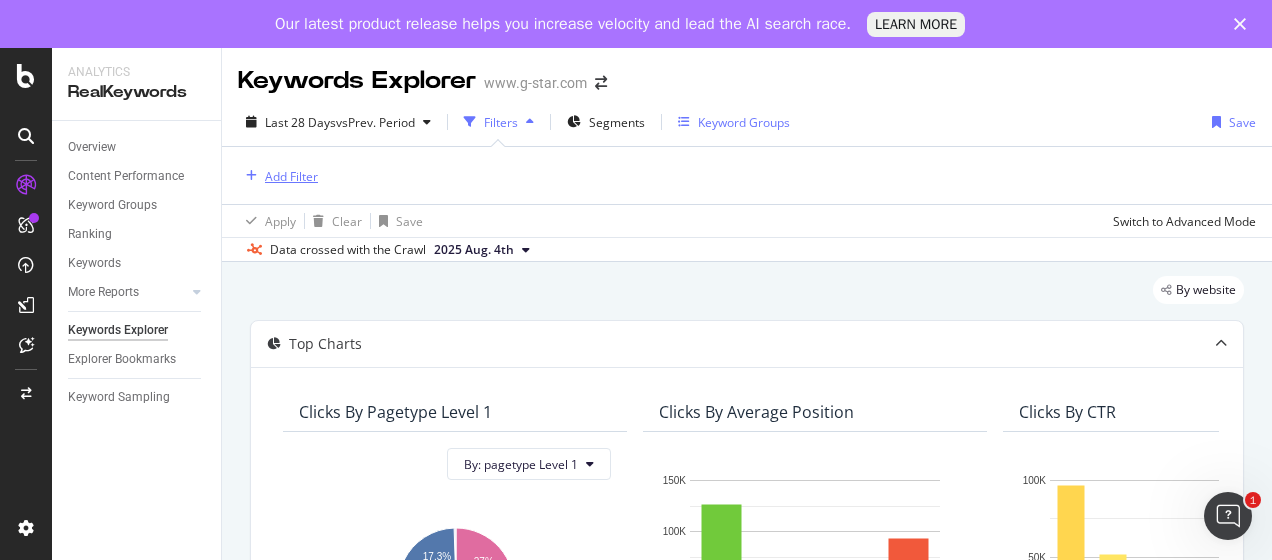 click on "Add Filter" at bounding box center [291, 176] 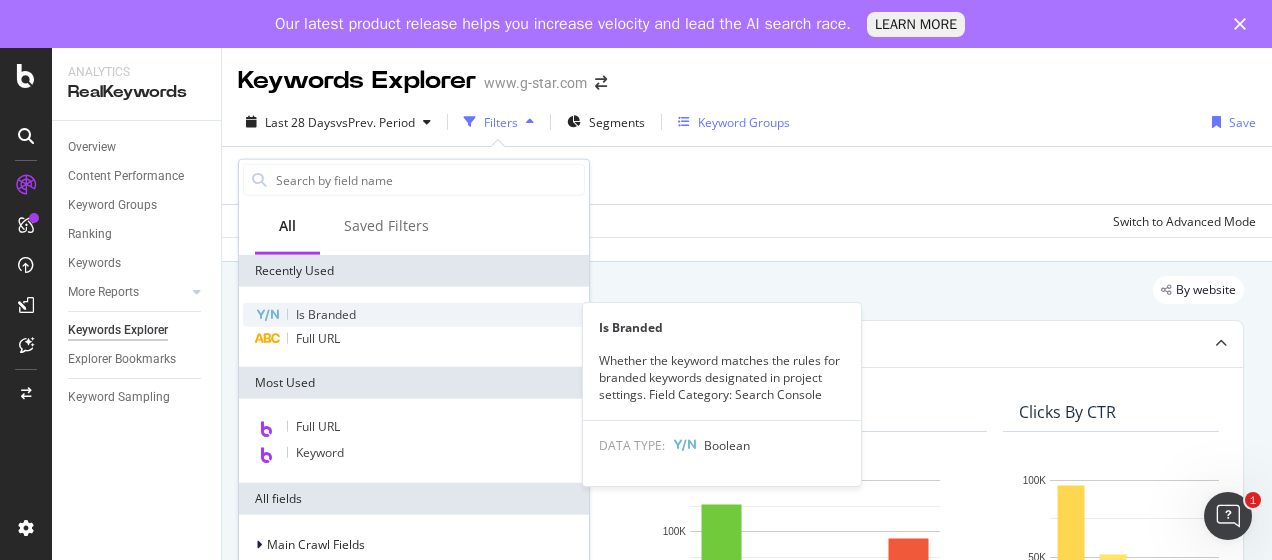 click on "Is Branded" at bounding box center [326, 314] 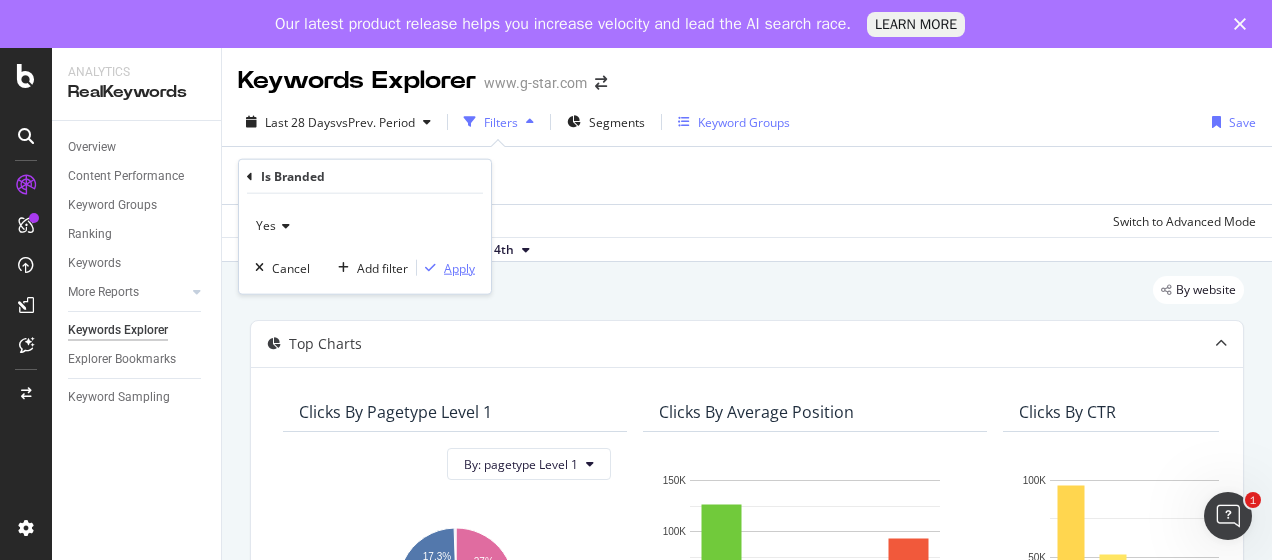 click on "Apply" at bounding box center (459, 267) 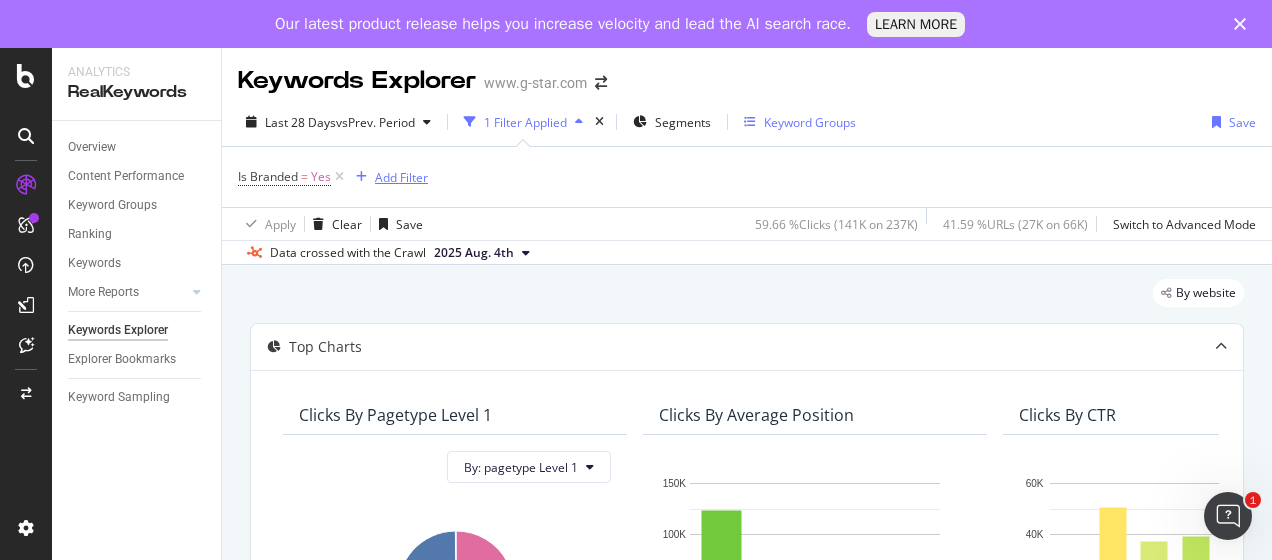 click on "Add Filter" at bounding box center (401, 177) 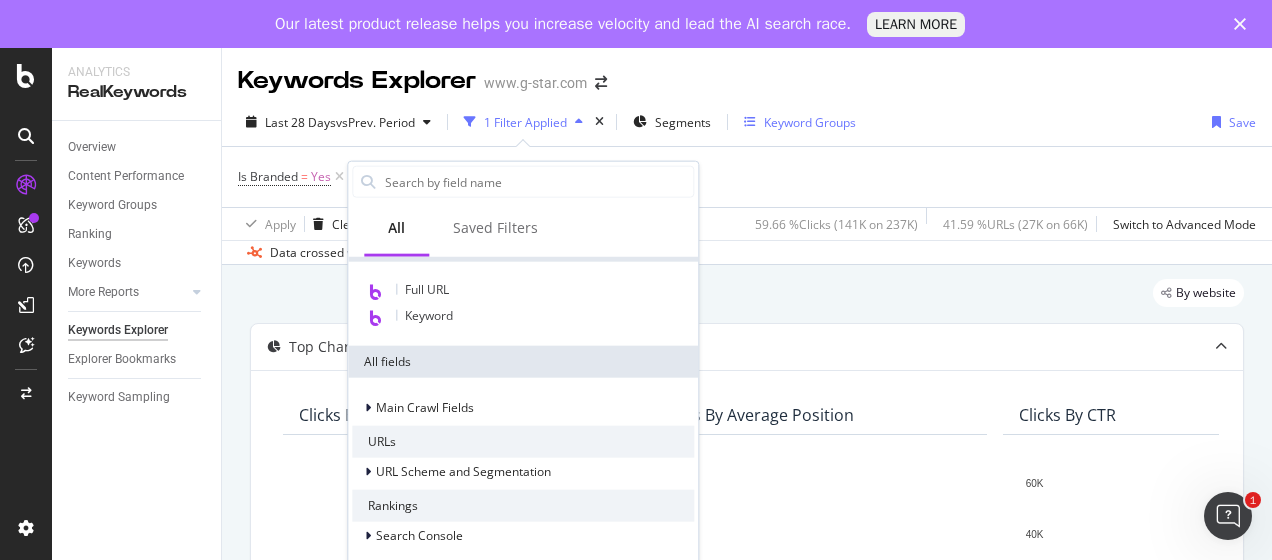scroll, scrollTop: 140, scrollLeft: 0, axis: vertical 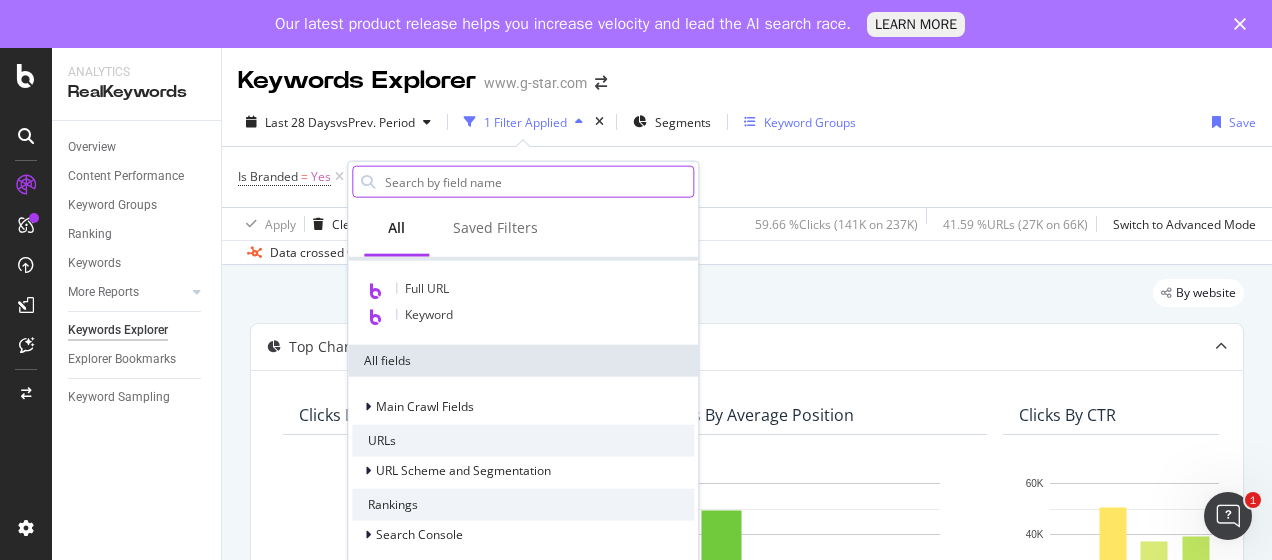 click at bounding box center (523, 182) 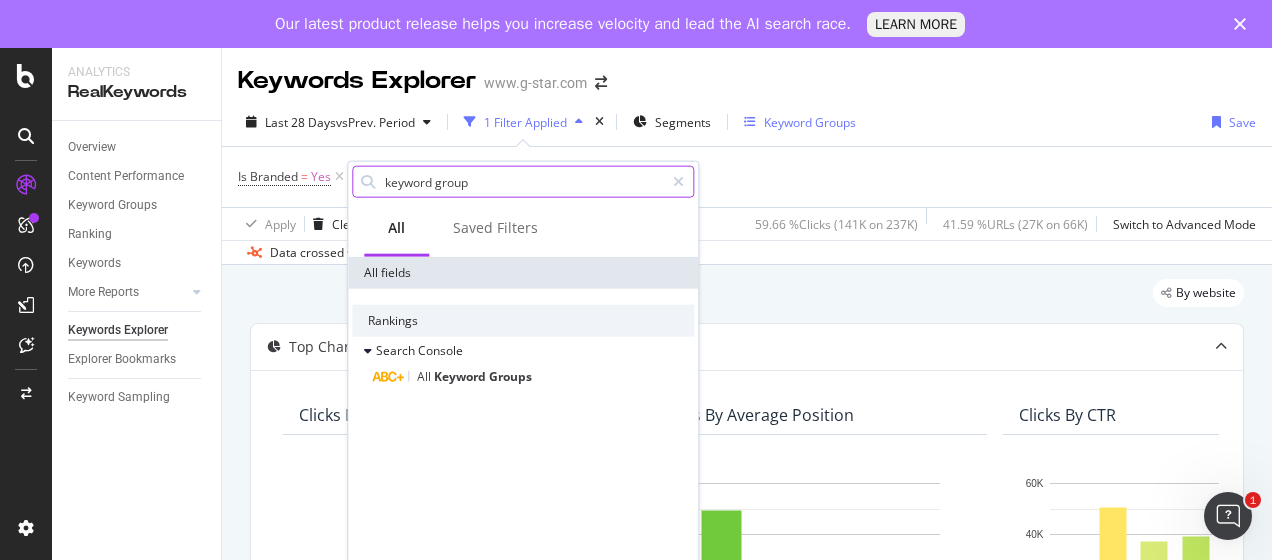 scroll, scrollTop: 0, scrollLeft: 0, axis: both 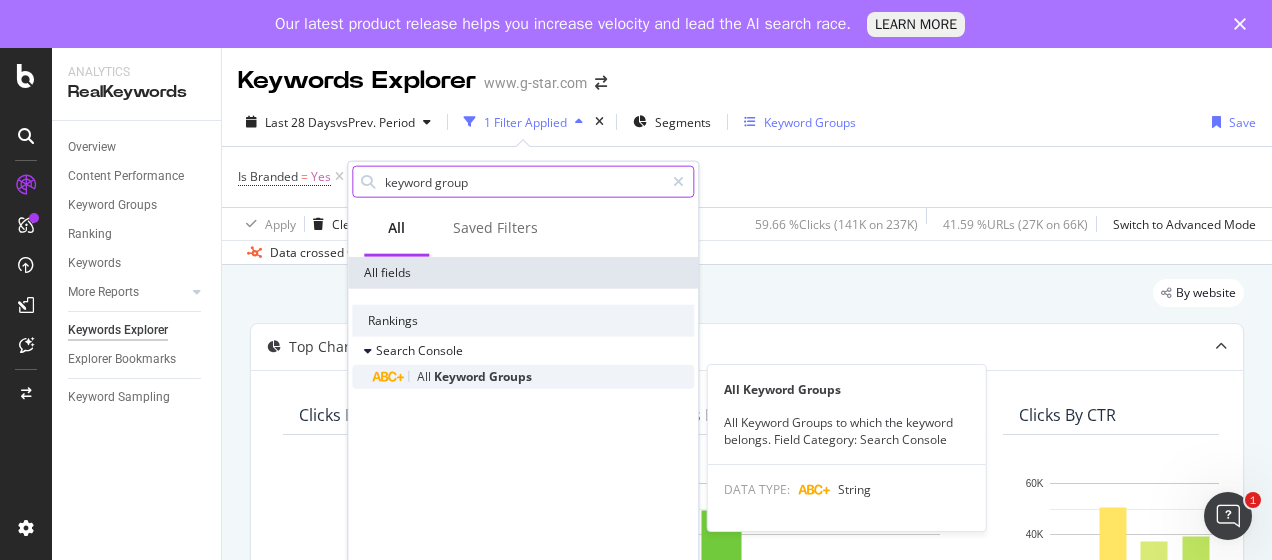 type on "keyword group" 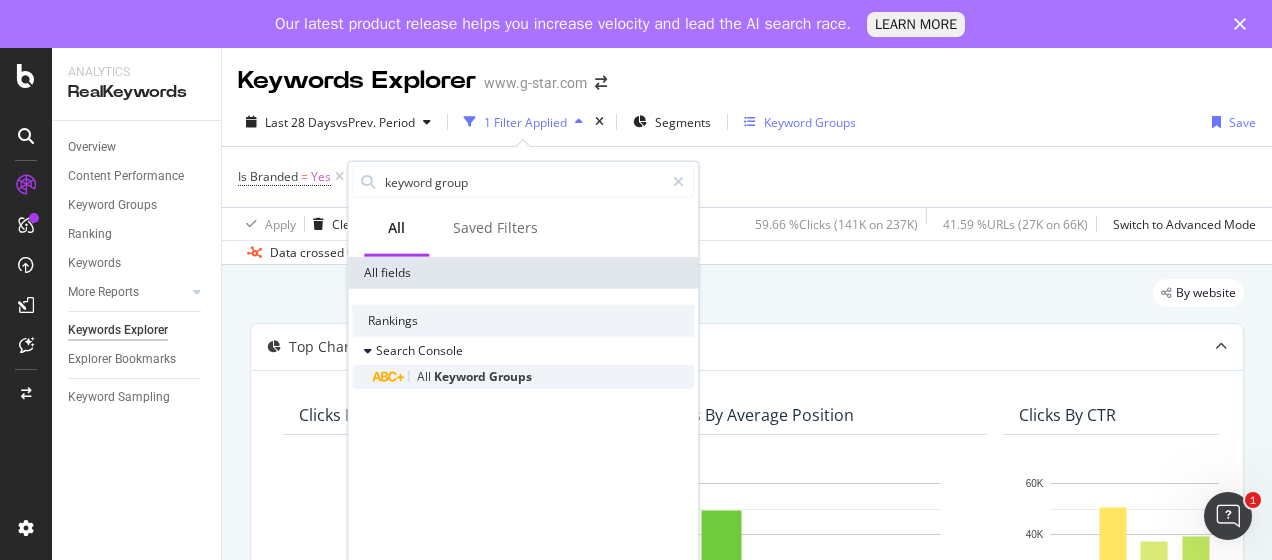 click on "Groups" at bounding box center (510, 376) 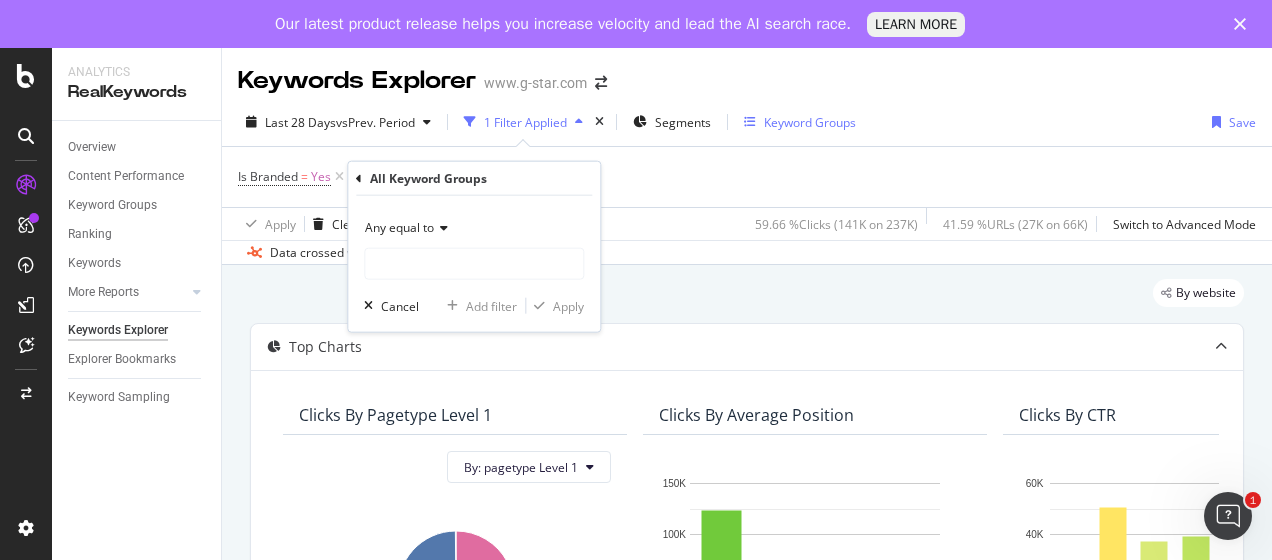 click on "Any equal to" at bounding box center [399, 227] 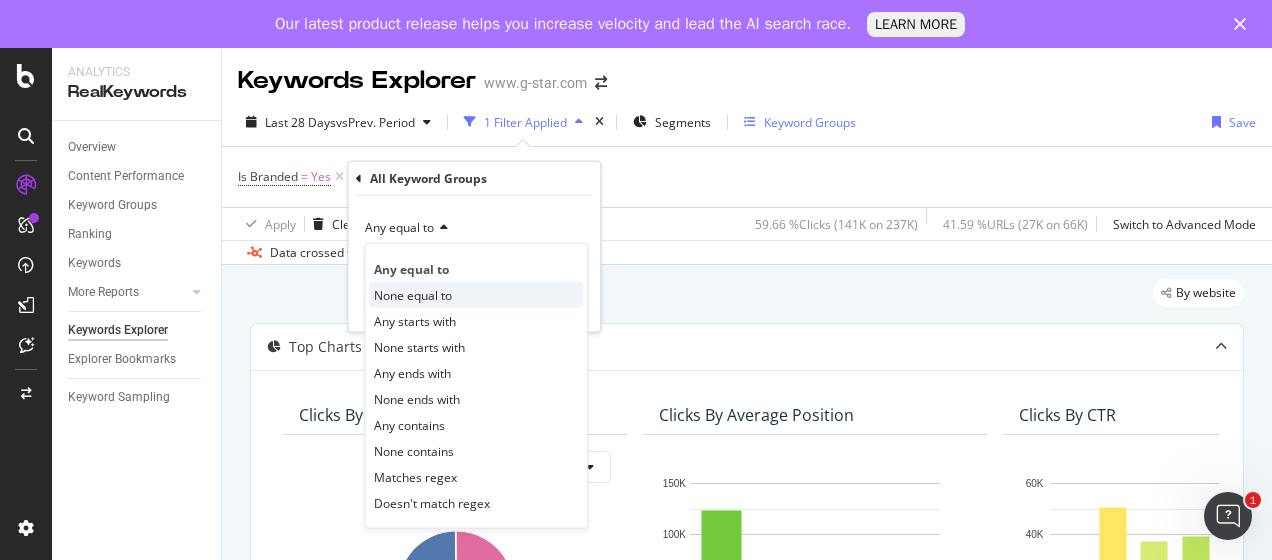 click on "None equal to" at bounding box center [413, 294] 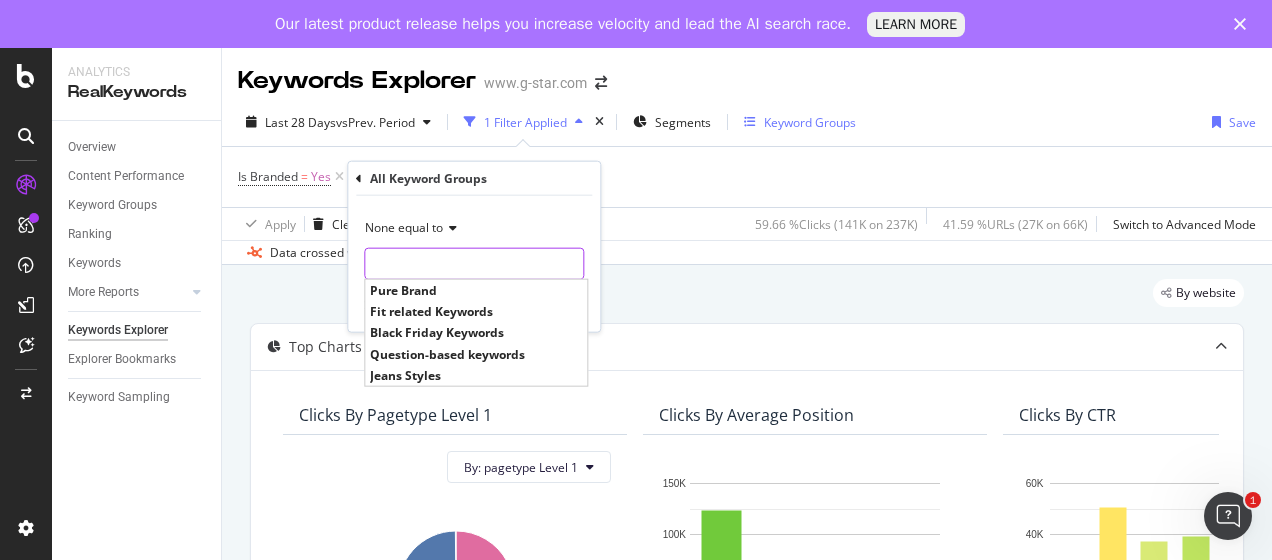 click at bounding box center [474, 264] 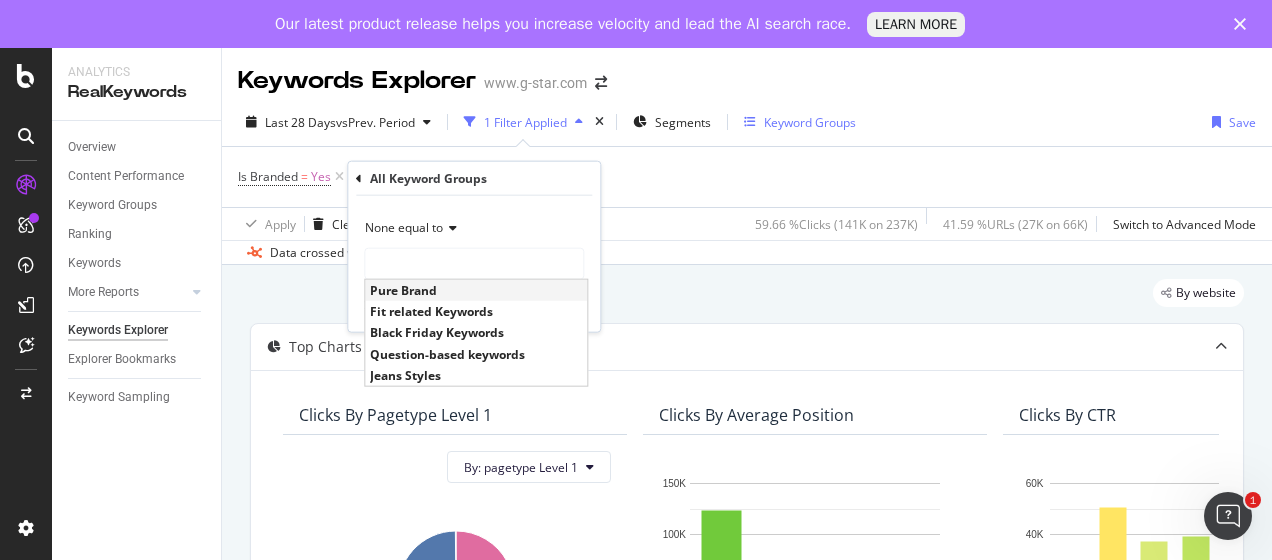 click on "Pure Brand" at bounding box center [476, 290] 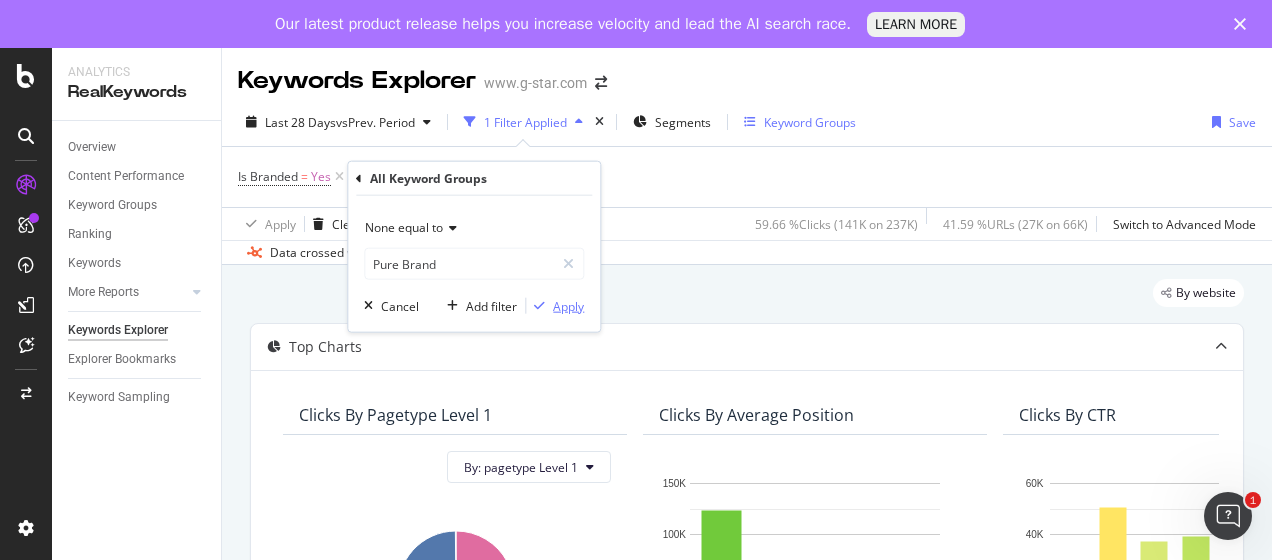 click on "Apply" at bounding box center [568, 305] 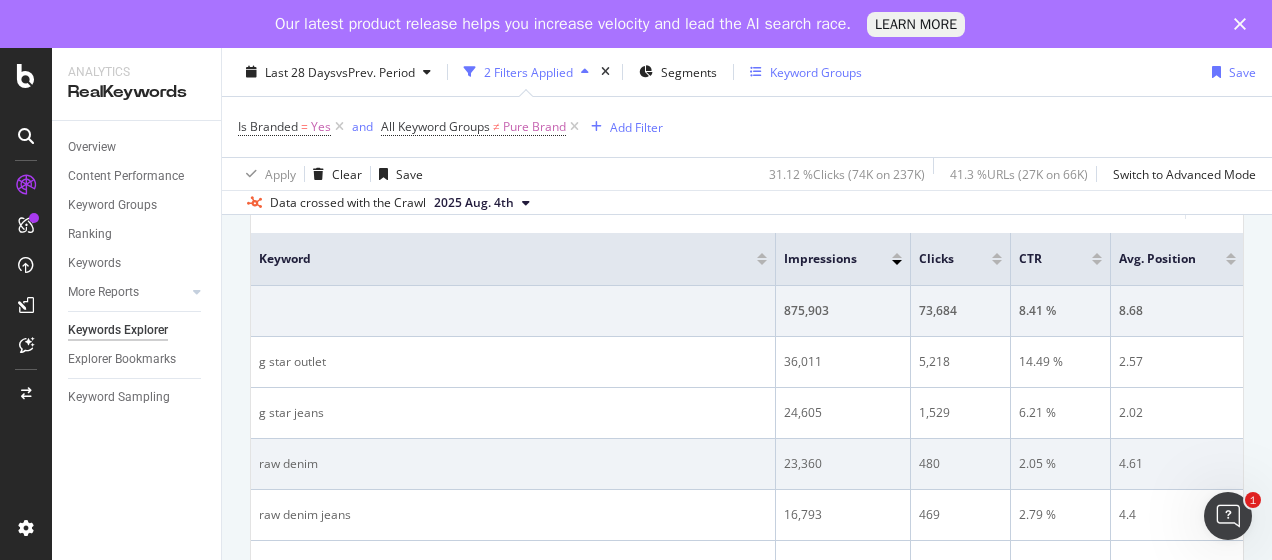 scroll, scrollTop: 678, scrollLeft: 0, axis: vertical 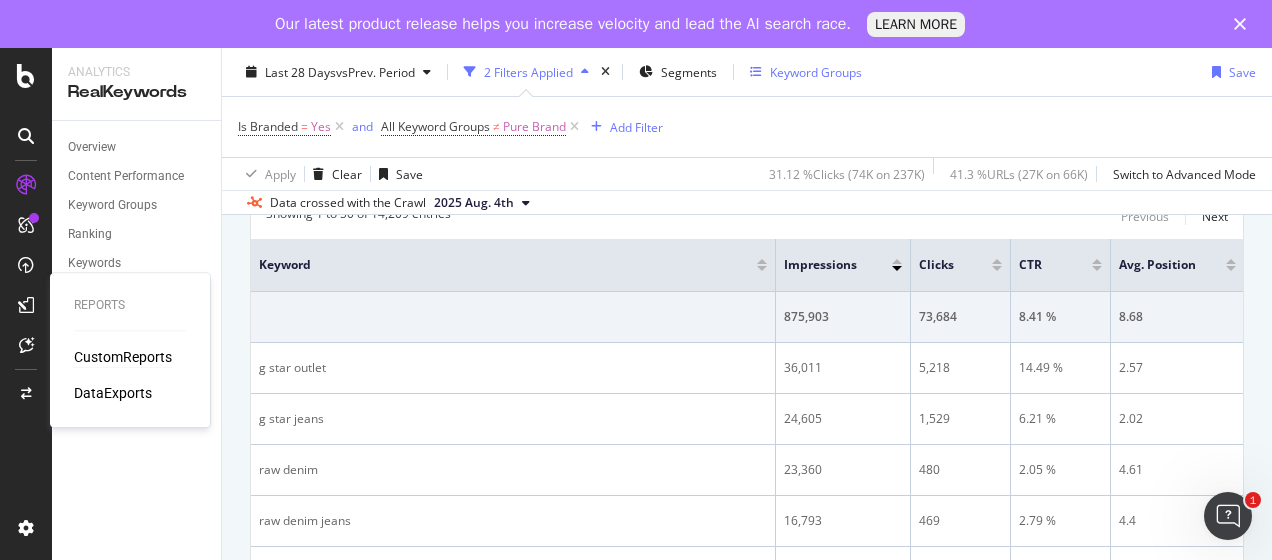 click on "CustomReports" at bounding box center (123, 357) 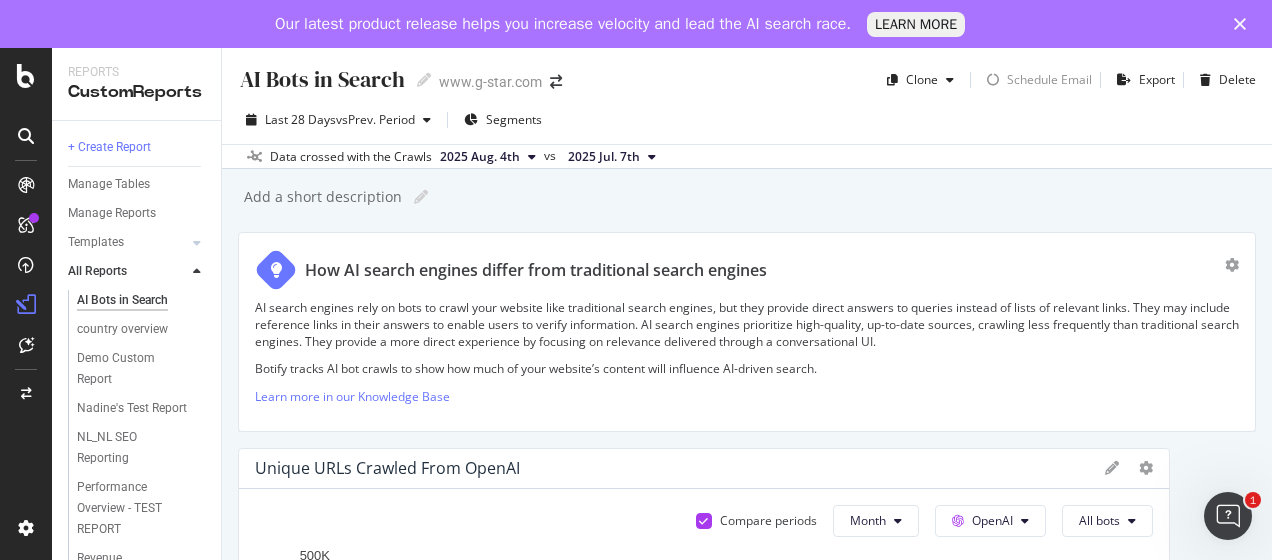 scroll, scrollTop: 176, scrollLeft: 0, axis: vertical 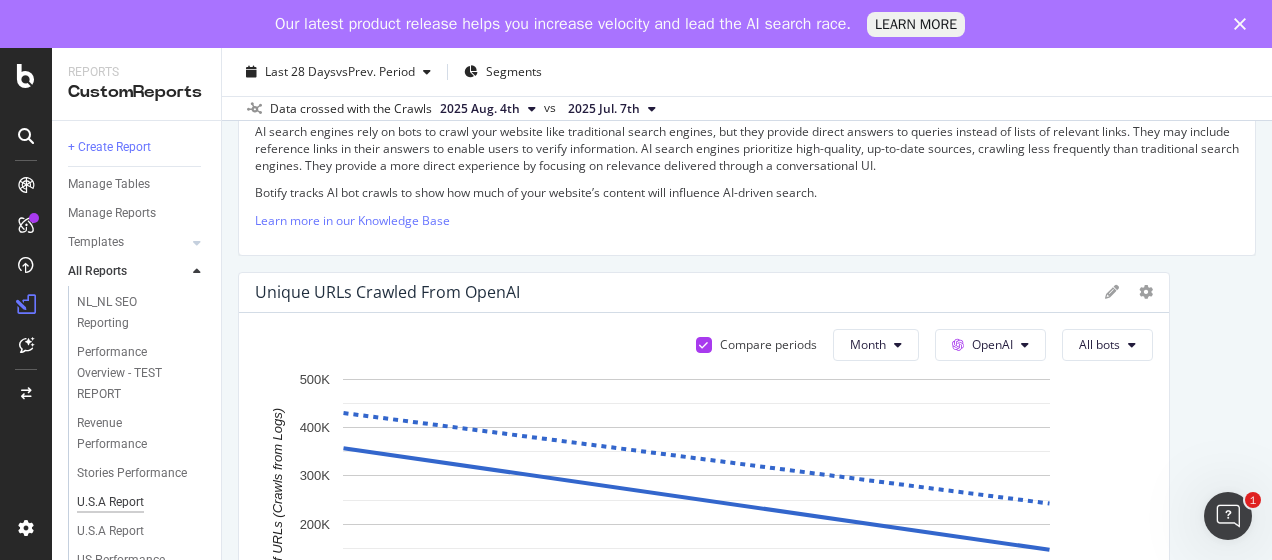 click on "U.S.A Report" at bounding box center [110, 502] 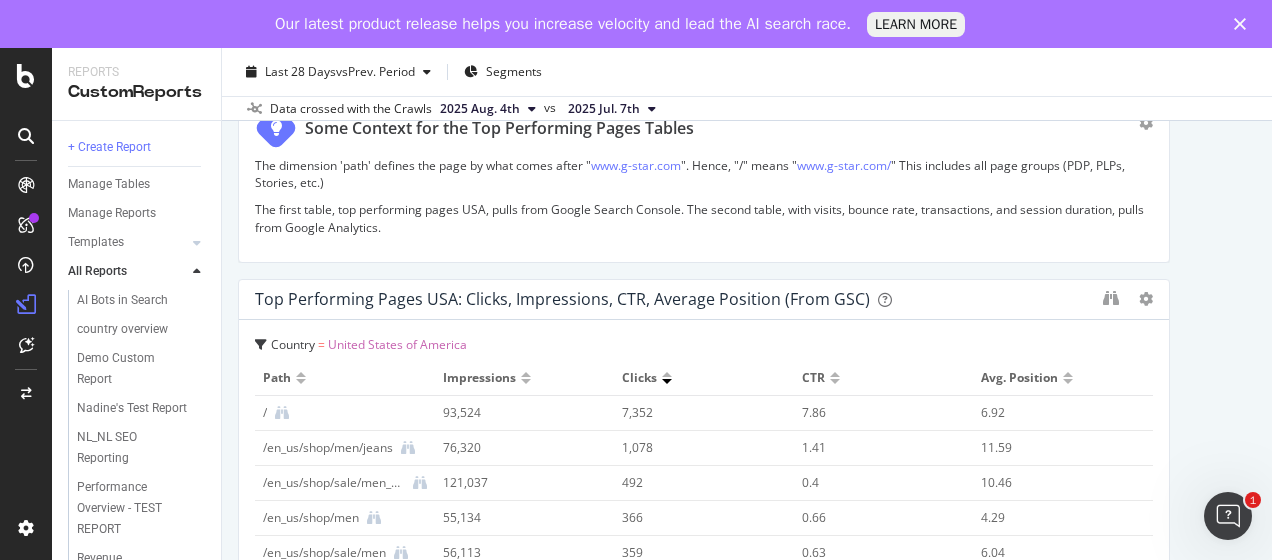 scroll, scrollTop: 1484, scrollLeft: 0, axis: vertical 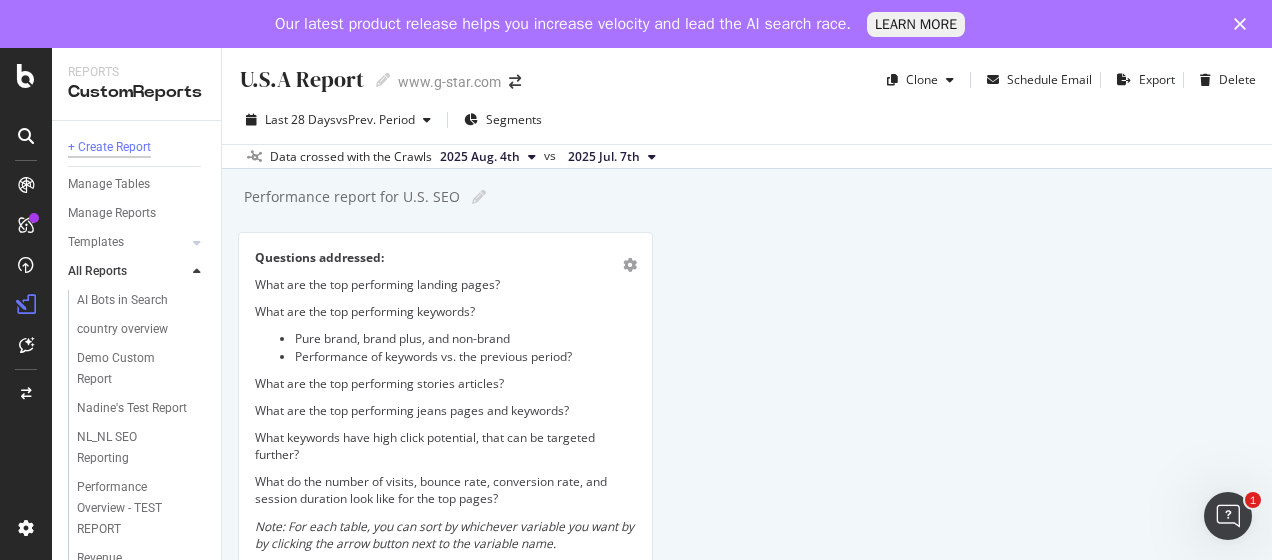 click on "+ Create Report" at bounding box center (109, 147) 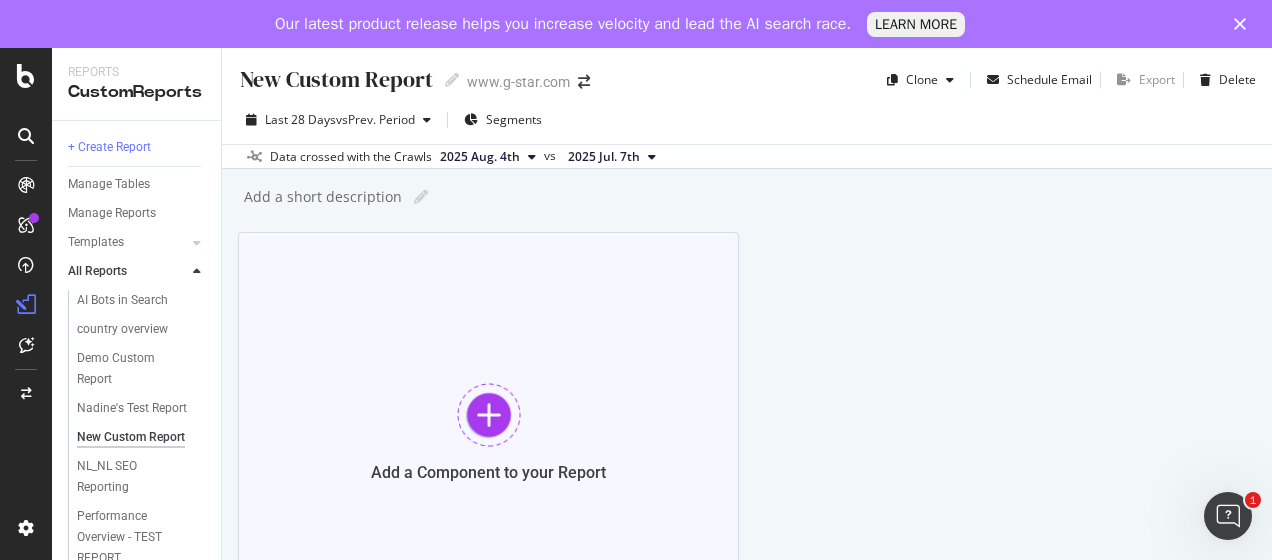click at bounding box center [489, 415] 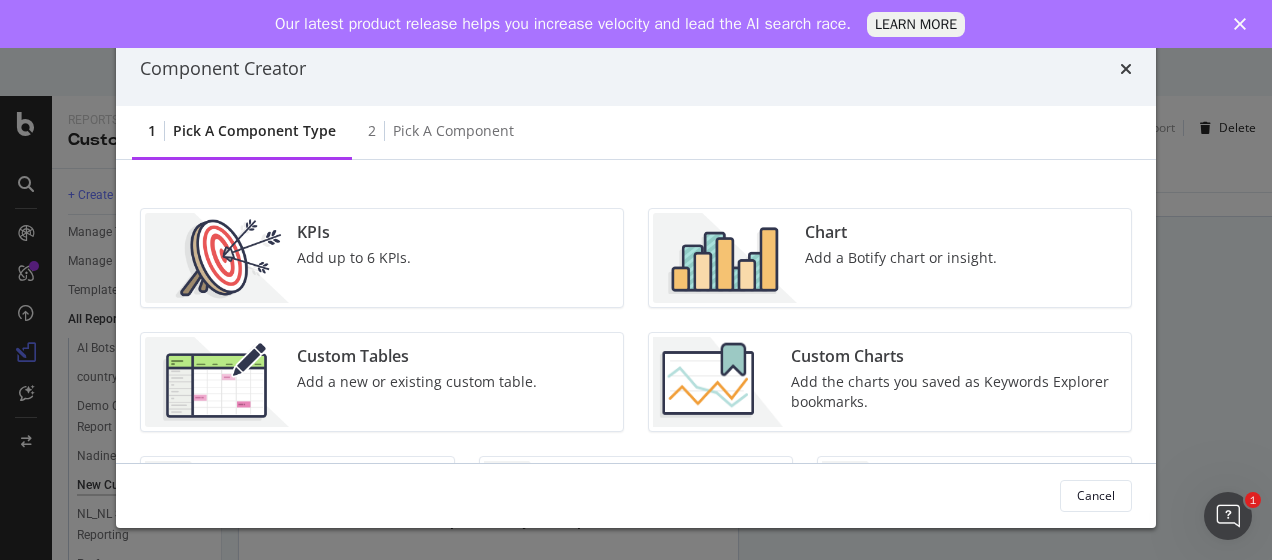 scroll, scrollTop: 0, scrollLeft: 0, axis: both 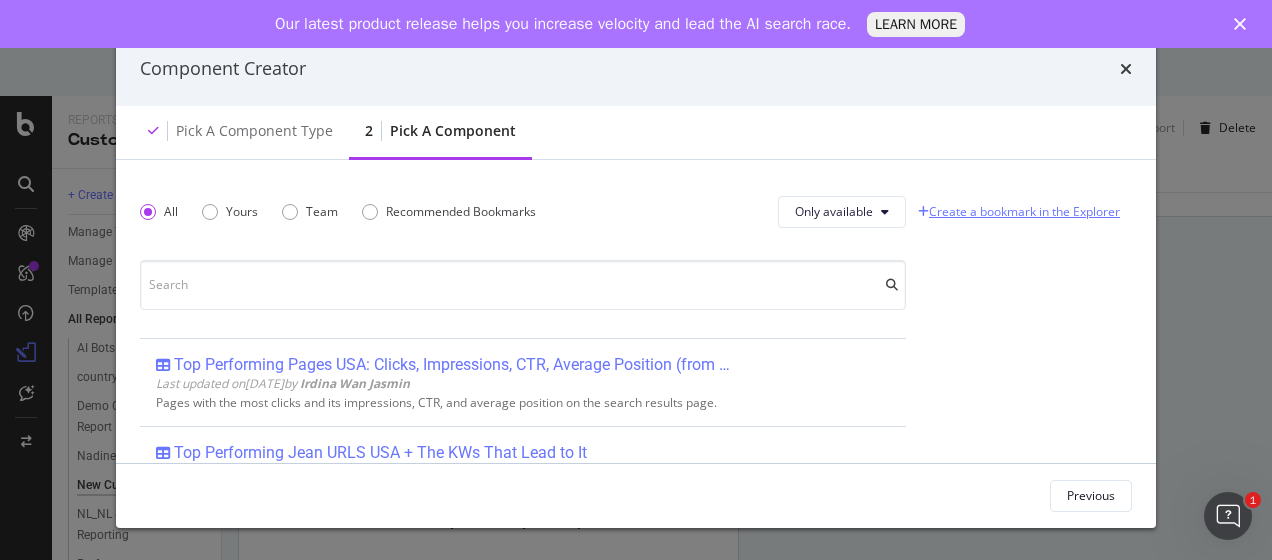 click on "Create a bookmark in the Explorer" at bounding box center [1019, 211] 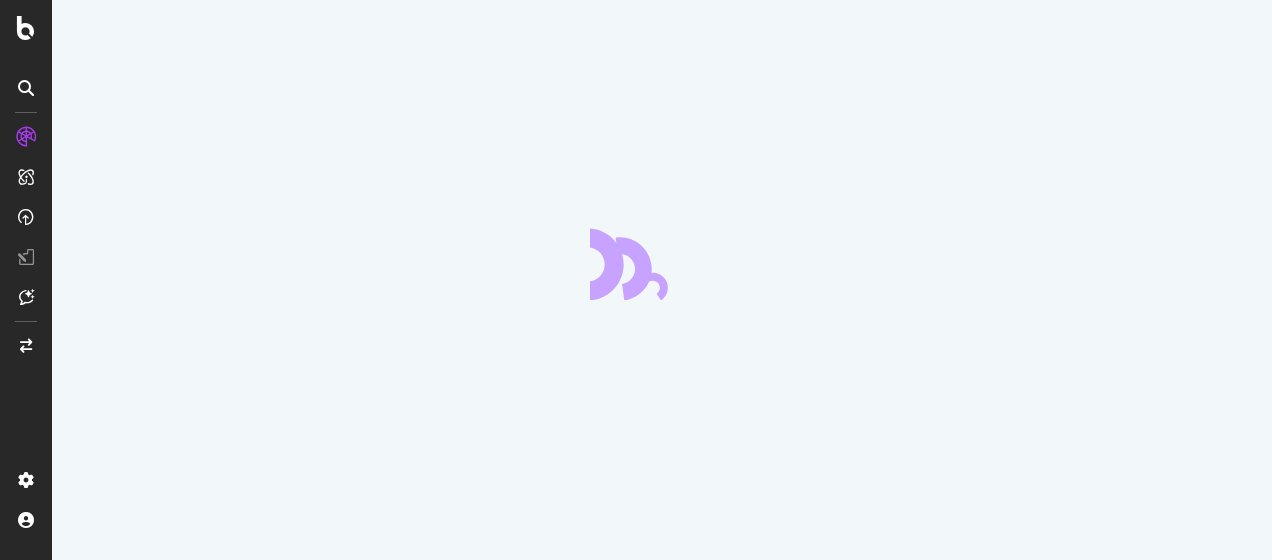 scroll, scrollTop: 0, scrollLeft: 0, axis: both 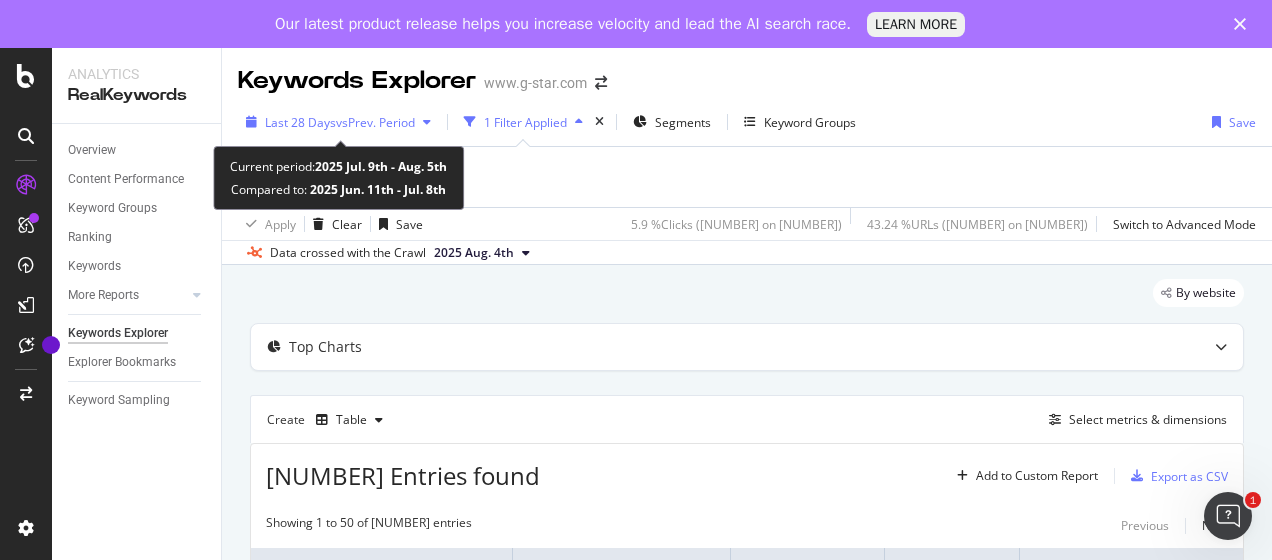 click on "vs  Prev. Period" at bounding box center [375, 122] 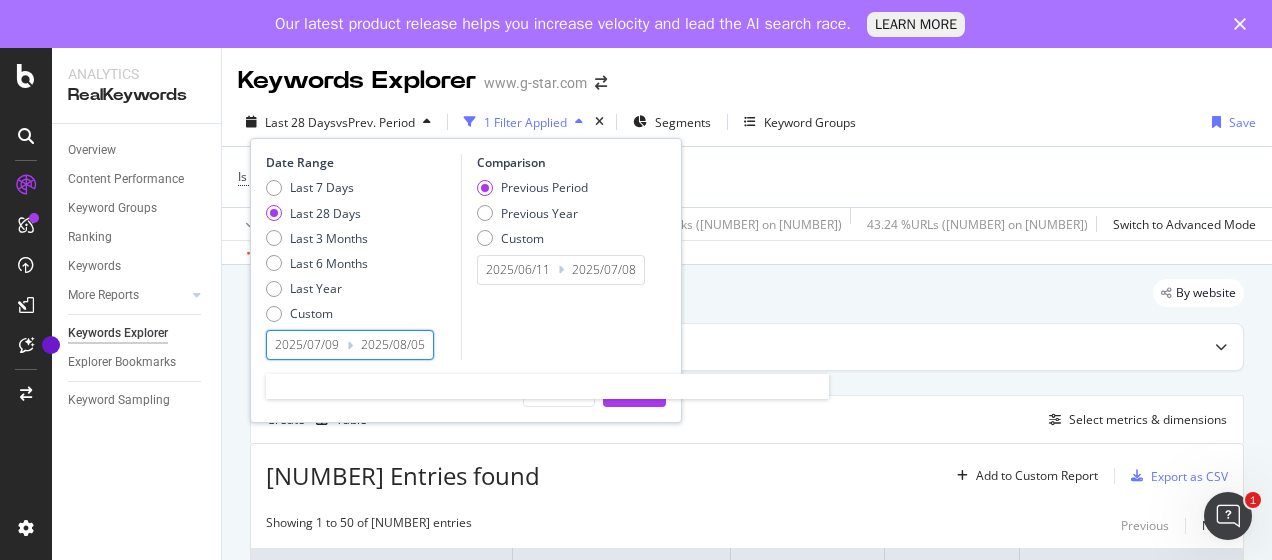 click on "2025/07/09" at bounding box center [307, 345] 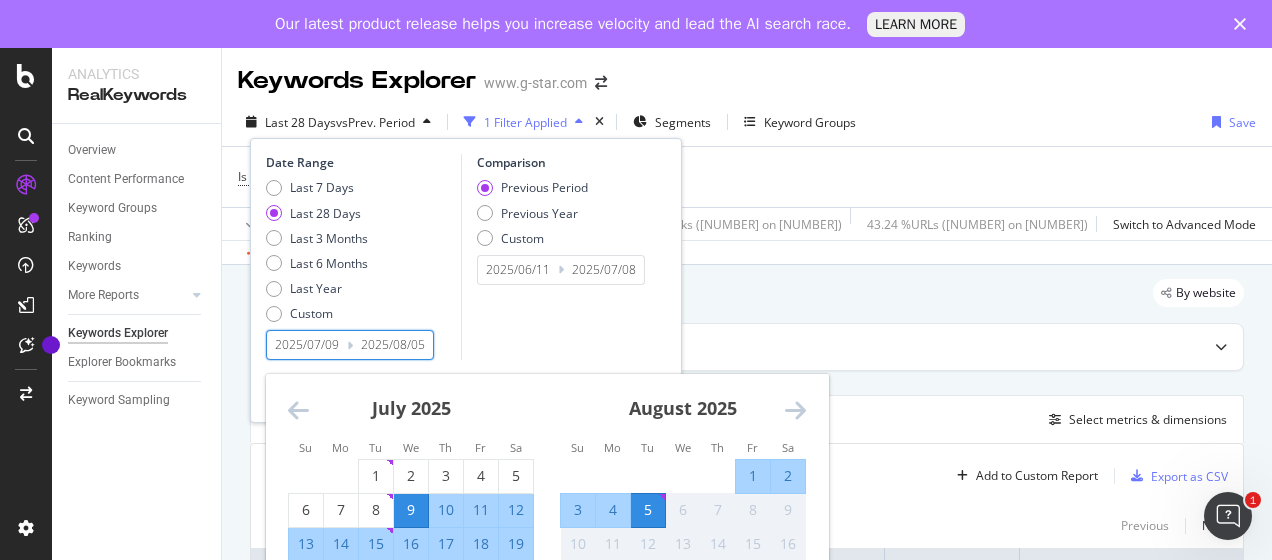 click on "Last 7 Days Last 28 Days Last 3 Months Last 6 Months Last Year Custom" at bounding box center [361, 254] 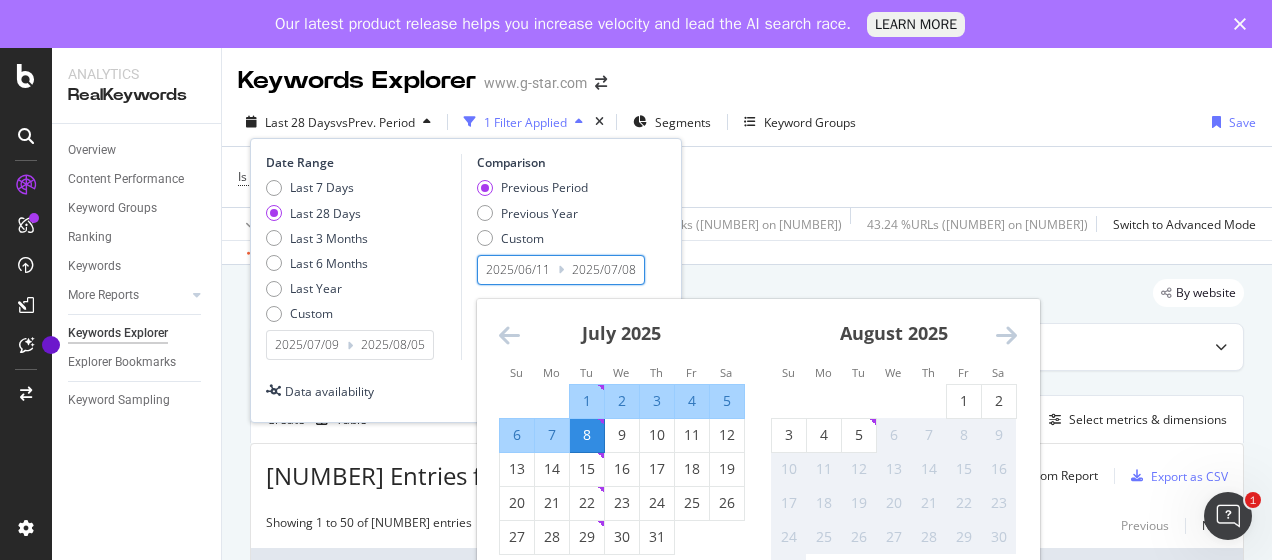 click on "2025/07/08" at bounding box center [604, 270] 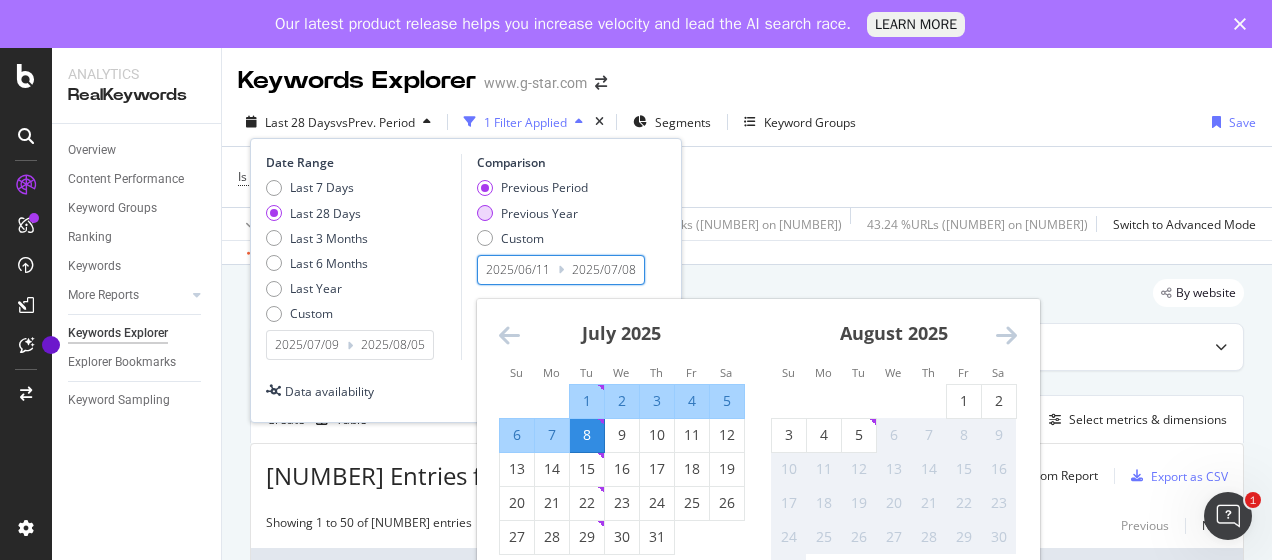click on "Previous Year" at bounding box center (532, 213) 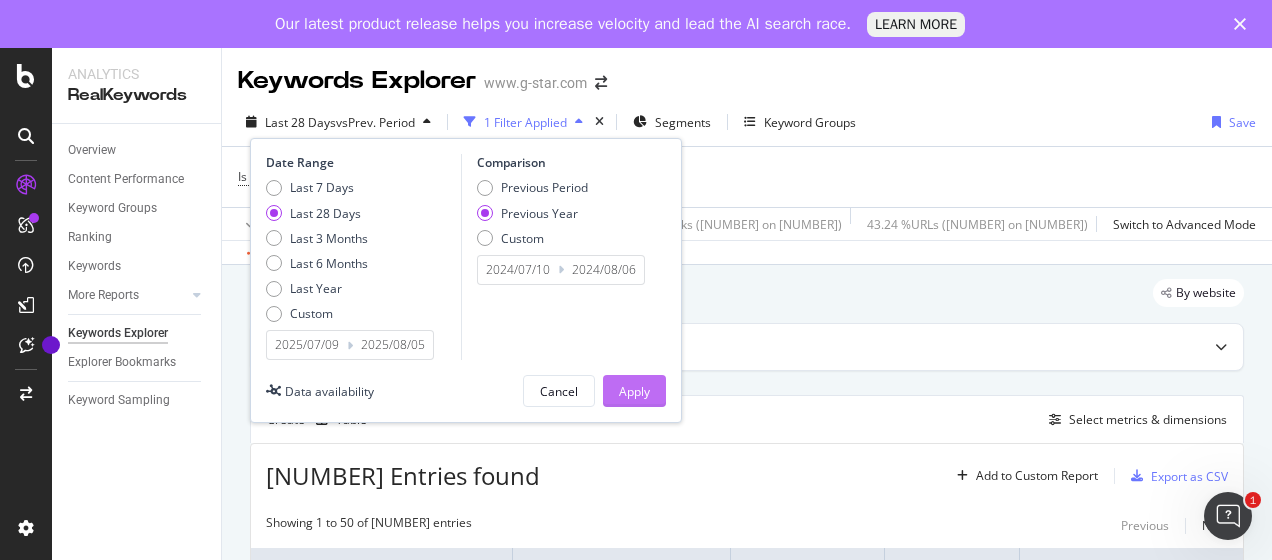 click on "Apply" at bounding box center (634, 391) 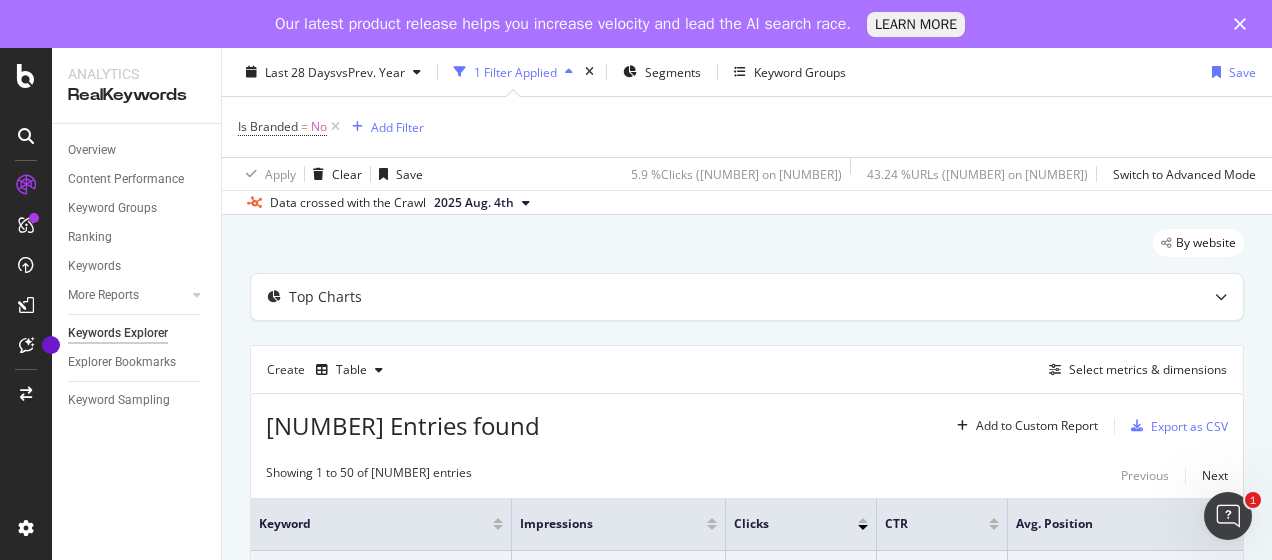 scroll, scrollTop: 51, scrollLeft: 0, axis: vertical 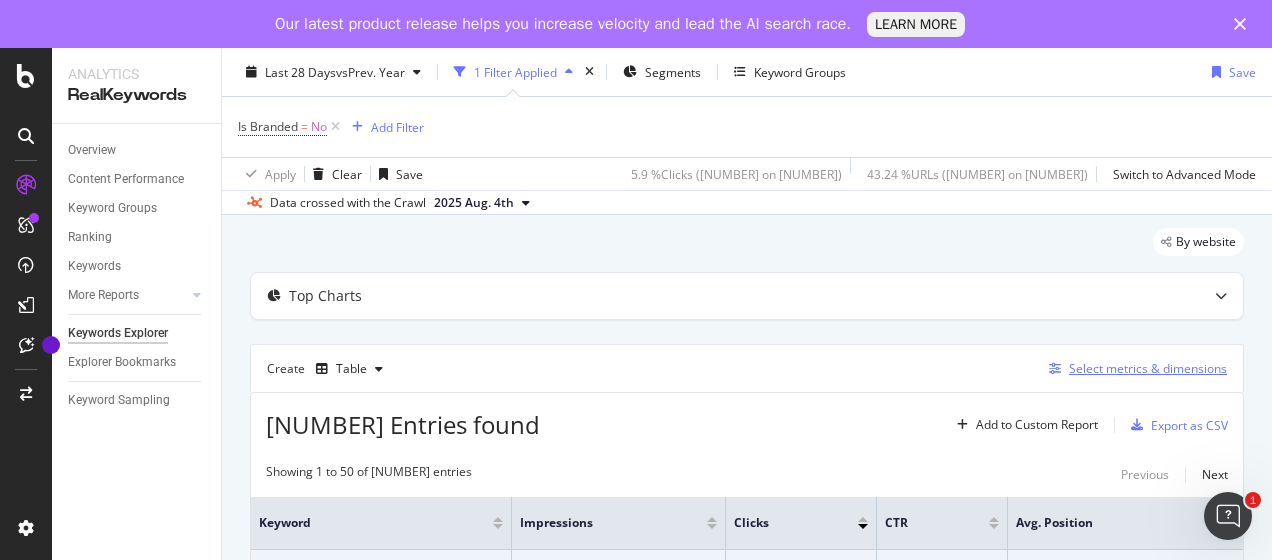 click on "Select metrics & dimensions" at bounding box center (1148, 368) 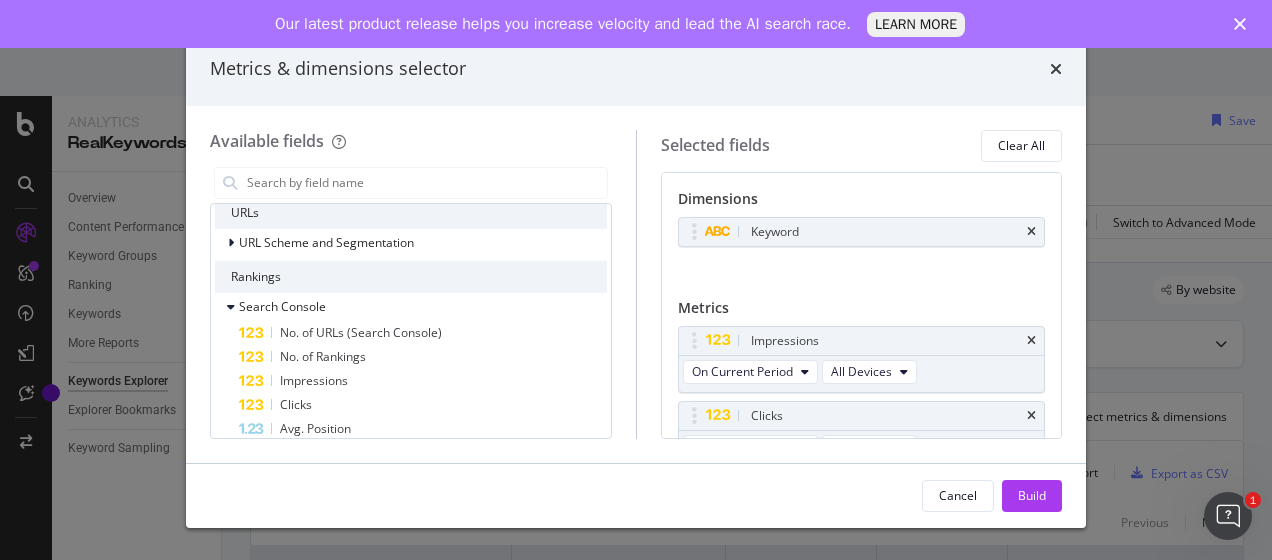 scroll, scrollTop: 88, scrollLeft: 0, axis: vertical 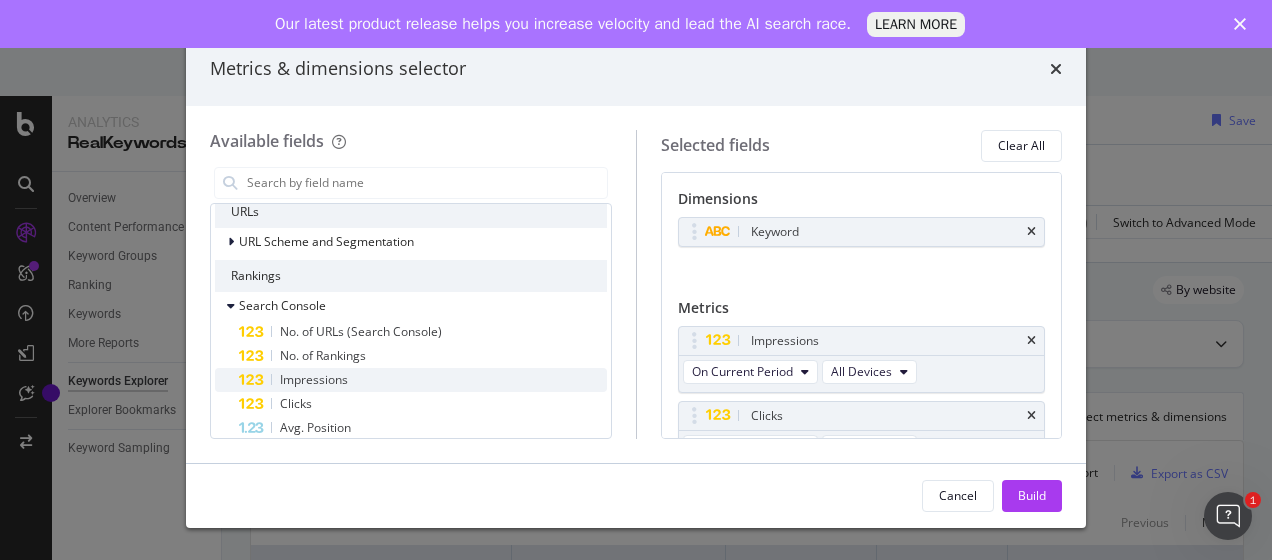 click on "Impressions" at bounding box center (314, 379) 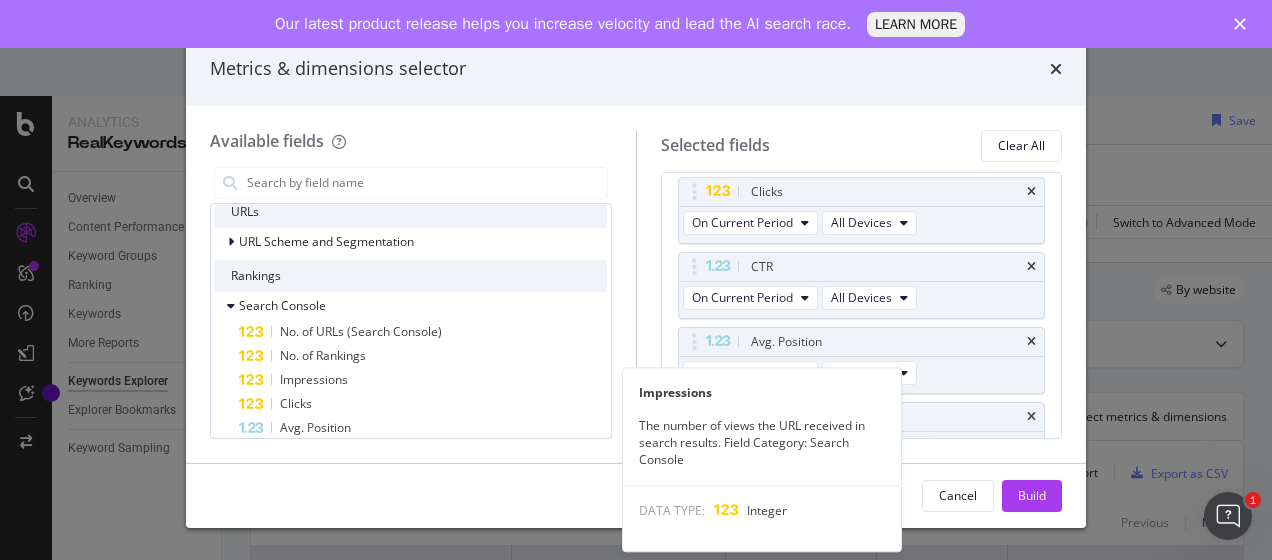 scroll, scrollTop: 249, scrollLeft: 0, axis: vertical 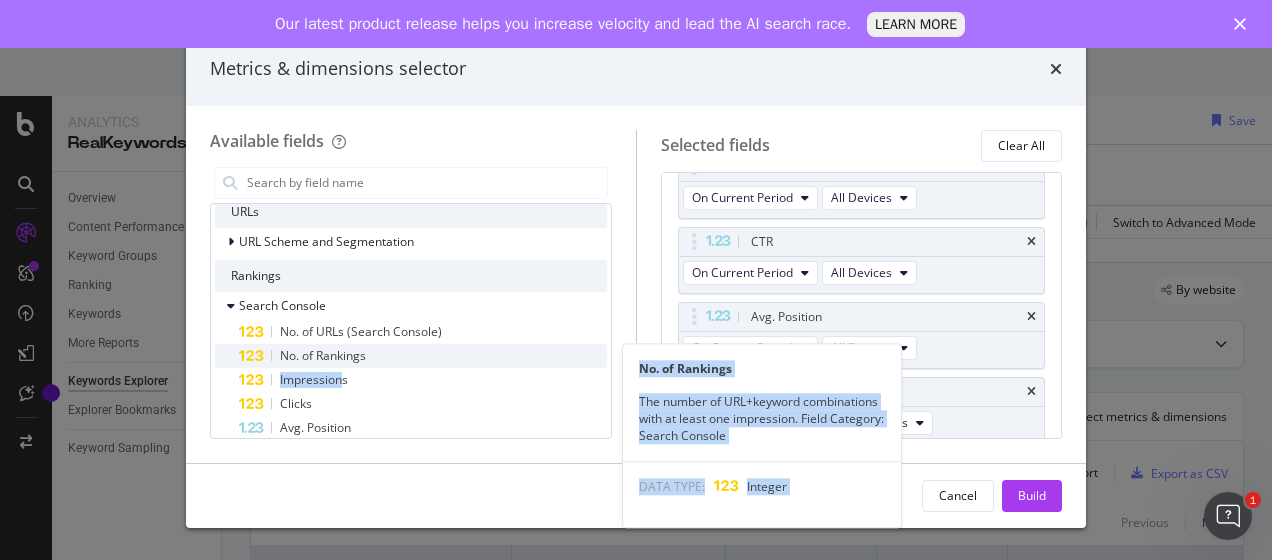 drag, startPoint x: 342, startPoint y: 376, endPoint x: 382, endPoint y: 356, distance: 44.72136 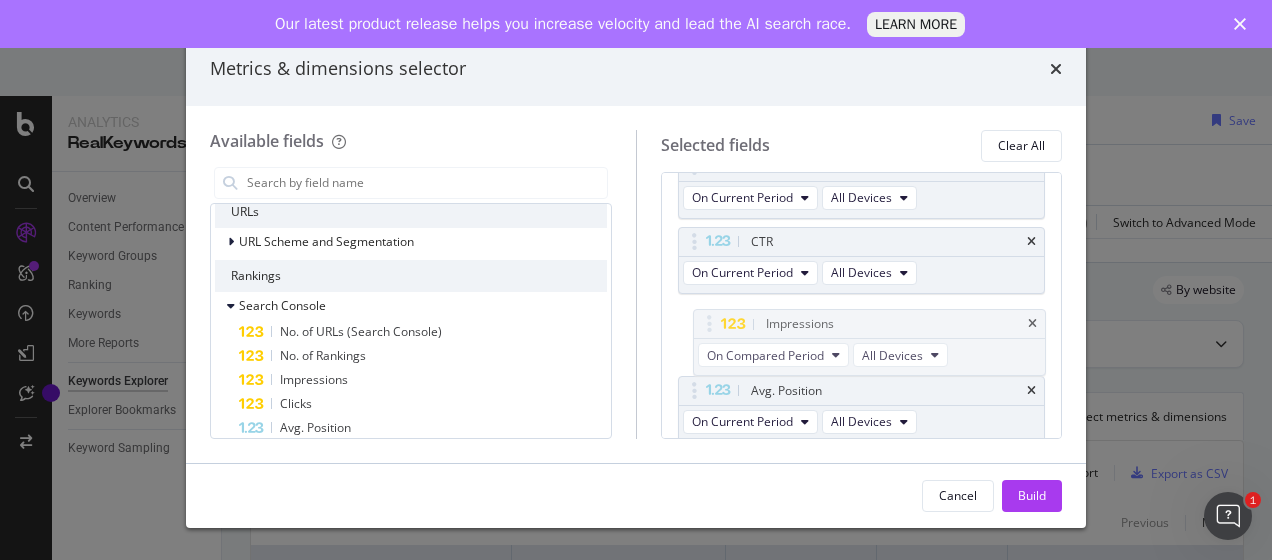 drag, startPoint x: 806, startPoint y: 388, endPoint x: 819, endPoint y: 168, distance: 220.38376 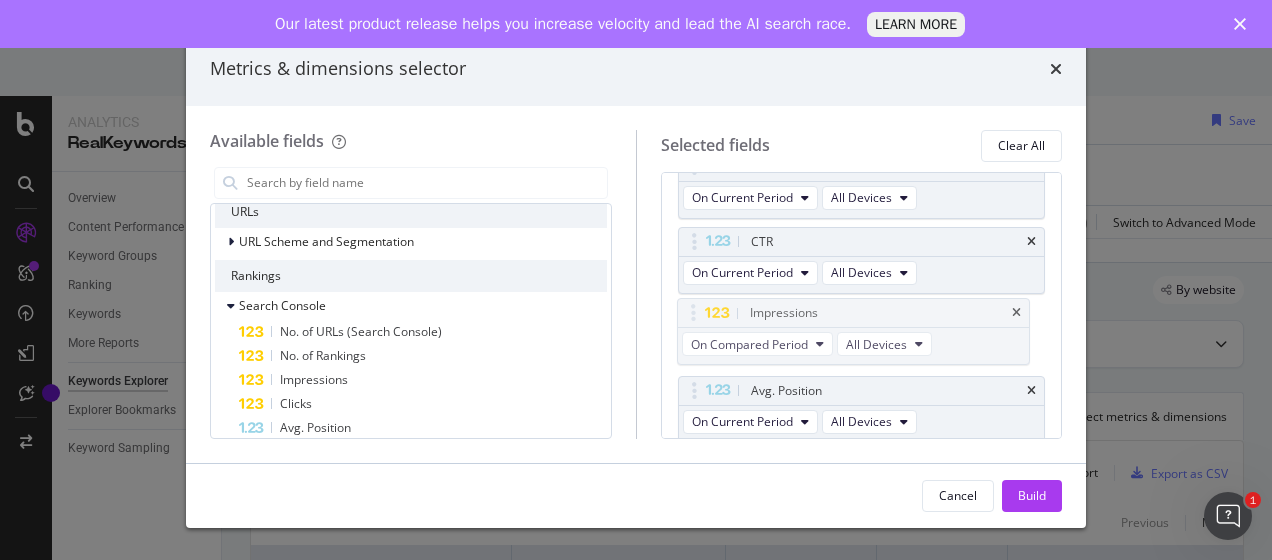 click on "Analytics RealKeywords Overview Content Performance Keyword Groups Ranking Keywords More Reports Countries Devices Content Structure Keywords Explorer Explorer Bookmarks Keyword Sampling Keywords Explorer www.g-star.com Last 28 Days vs Prev. Year 1 Filter Applied Segments Keyword Groups Save Is Branded = No Add Filter Apply Clear Save 5.9 % Clicks ( [NUMBER] on [NUMBER] ) 43.24 % URLs ( [NUMBER] on [NUMBER] ) Switch to Advanced Mode Data crossed with the Crawl 2025 Aug. 4th By website Top Charts Create Table Select metrics & dimensions 145,628 Entries found Add to Custom Report Export as CSV Showing 1 to 50 of 145,628 entries Previous Next Keyword Impressions Clicks CTR Avg. Position 5,420,615 13,976 0.25 % 27.29 ジースター 1,359 216 15.89 % 1.11 mens jeans 39,217 151 0.38 % 13.76 gsfo 734 130 17.71 % 1.45 cargo pants 72,420 111 0.15 % 16.69 jeans for men 24,423 101 0.41 % 12.13 baggy clothes 8,481 90 1.06 % 5.54 cargo pants for men 10,193 86 0.84 % 20.77 g 481,494 67 0.01 % 9.08 y2k jeans 7,162 66 0.92 % 11.25" at bounding box center (636, 304) 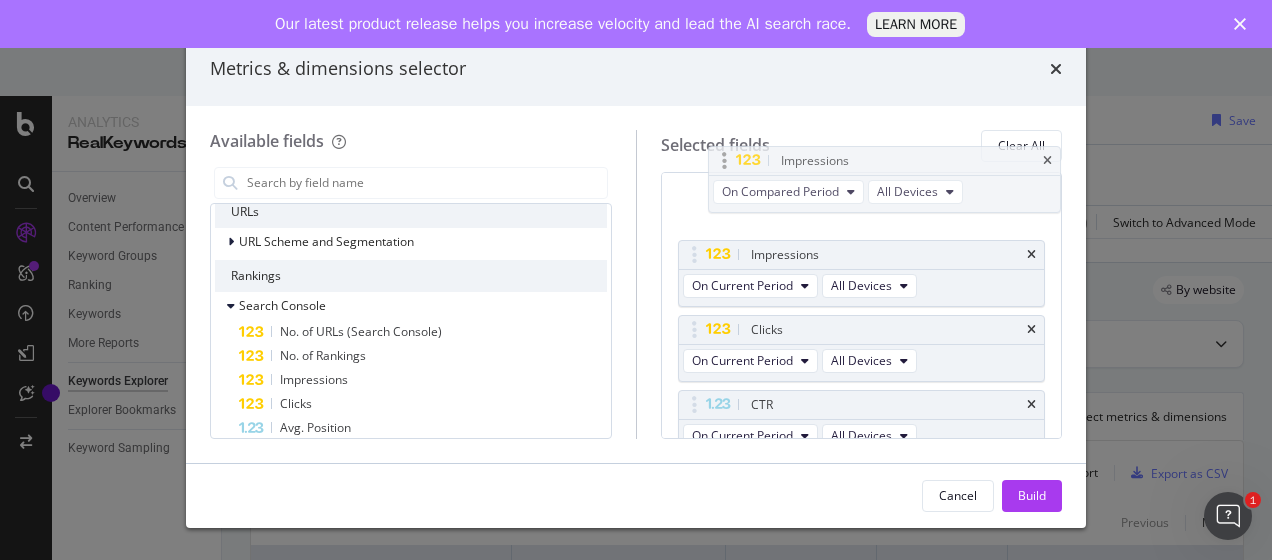 scroll, scrollTop: 146, scrollLeft: 0, axis: vertical 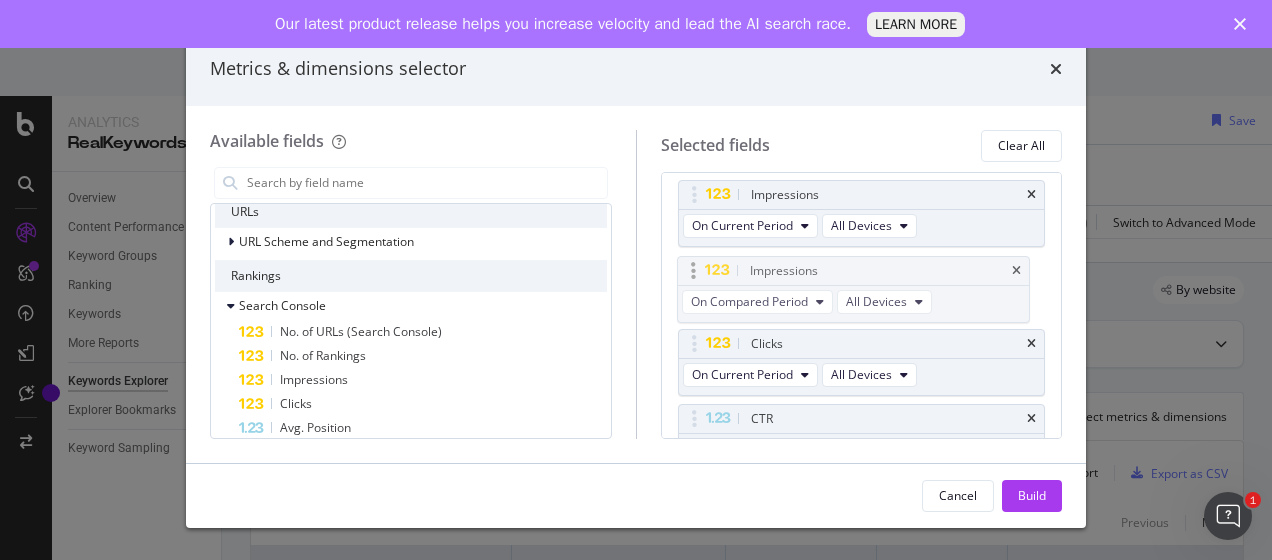 drag, startPoint x: 823, startPoint y: 310, endPoint x: 823, endPoint y: 268, distance: 42 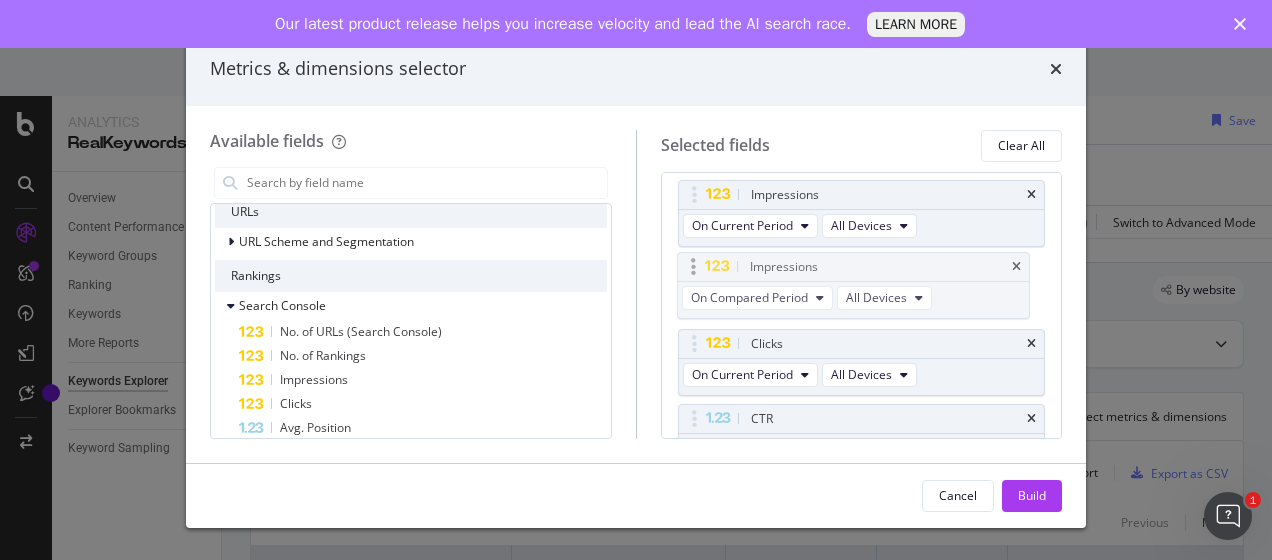 click on "Analytics RealKeywords Overview Content Performance Keyword Groups Ranking Keywords More Reports Countries Devices Content Structure Keywords Explorer Explorer Bookmarks Keyword Sampling Keywords Explorer www.g-star.com Last 28 Days vs Prev. Year 1 Filter Applied Segments Keyword Groups Save Is Branded = No Add Filter Apply Clear Save 5.9 % Clicks ( [NUMBER] on [NUMBER] ) 43.24 % URLs ( [NUMBER] on [NUMBER] ) Switch to Advanced Mode Data crossed with the Crawl 2025 Aug. 4th By website Top Charts Create Table Select metrics & dimensions 145,628 Entries found Add to Custom Report Export as CSV Showing 1 to 50 of 145,628 entries Previous Next Keyword Impressions Clicks CTR Avg. Position 5,420,615 13,976 0.25 % 27.29 ジースター 1,359 216 15.89 % 1.11 mens jeans 39,217 151 0.38 % 13.76 gsfo 734 130 17.71 % 1.45 cargo pants 72,420 111 0.15 % 16.69 jeans for men 24,423 101 0.41 % 12.13 baggy clothes 8,481 90 1.06 % 5.54 cargo pants for men 10,193 86 0.84 % 20.77 g 481,494 67 0.01 % 9.08 y2k jeans 7,162 66 0.92 % 11.25" at bounding box center (636, 304) 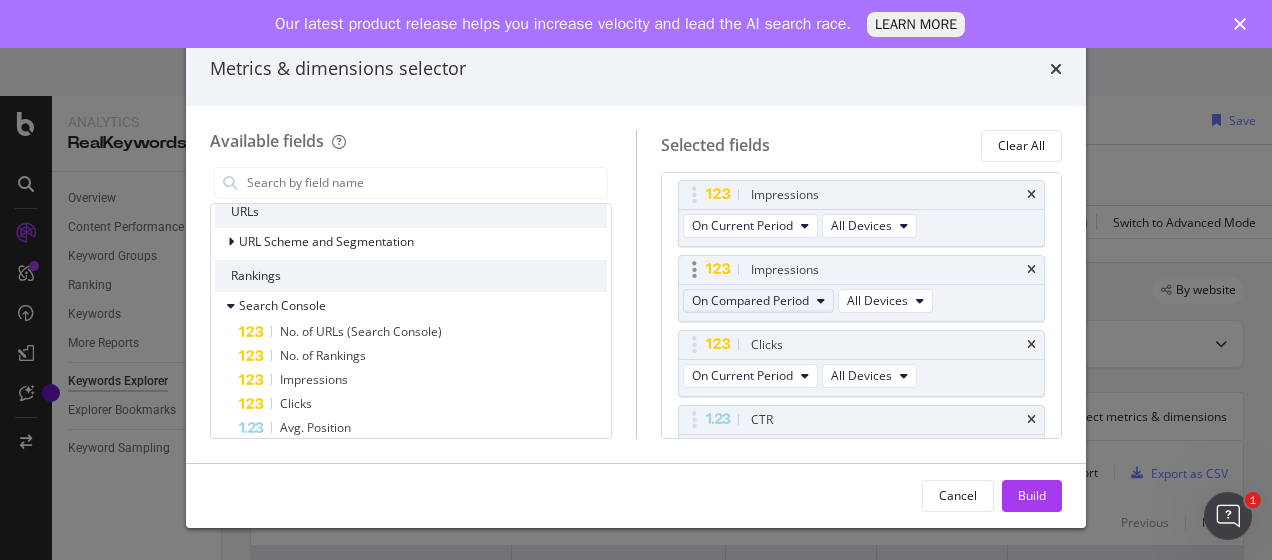 click on "On Compared Period" at bounding box center [758, 301] 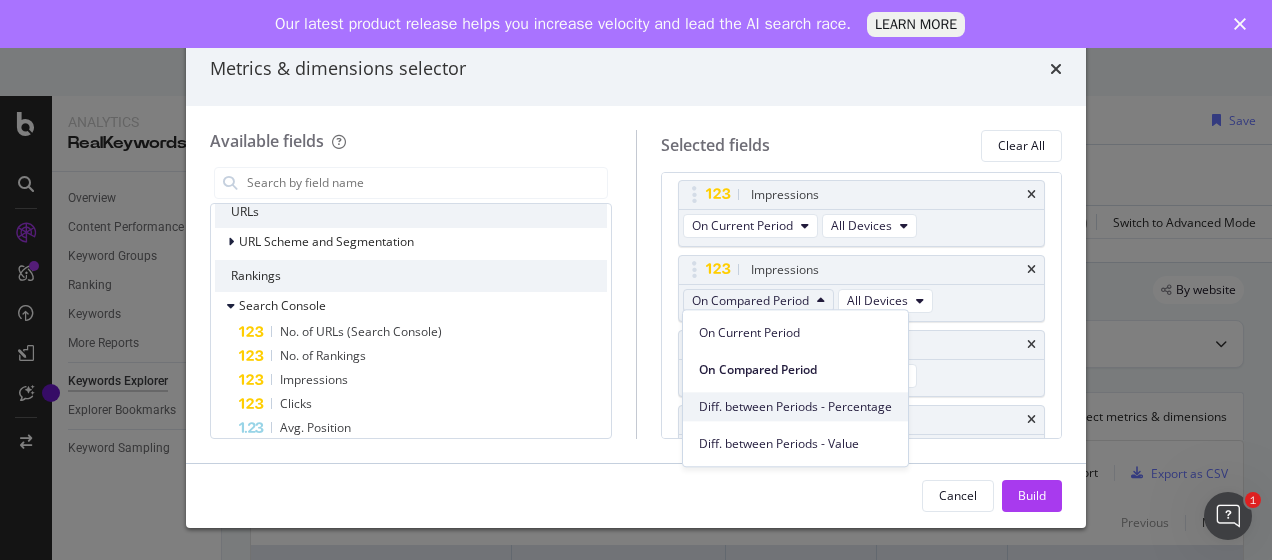 click on "Diff. between Periods - Percentage" at bounding box center (795, 406) 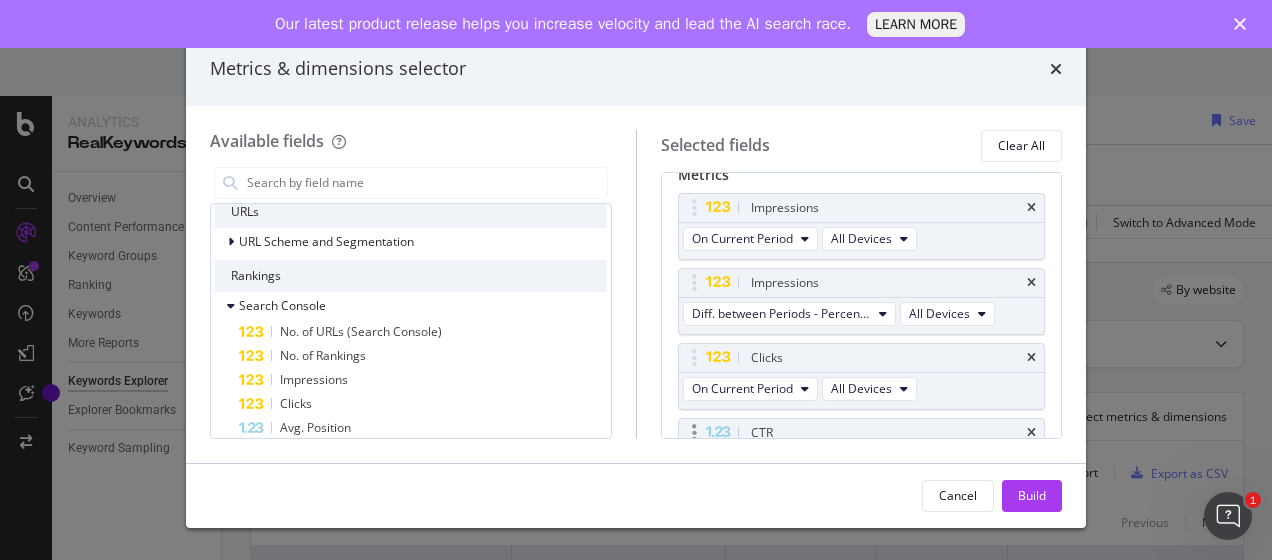 scroll, scrollTop: 101, scrollLeft: 0, axis: vertical 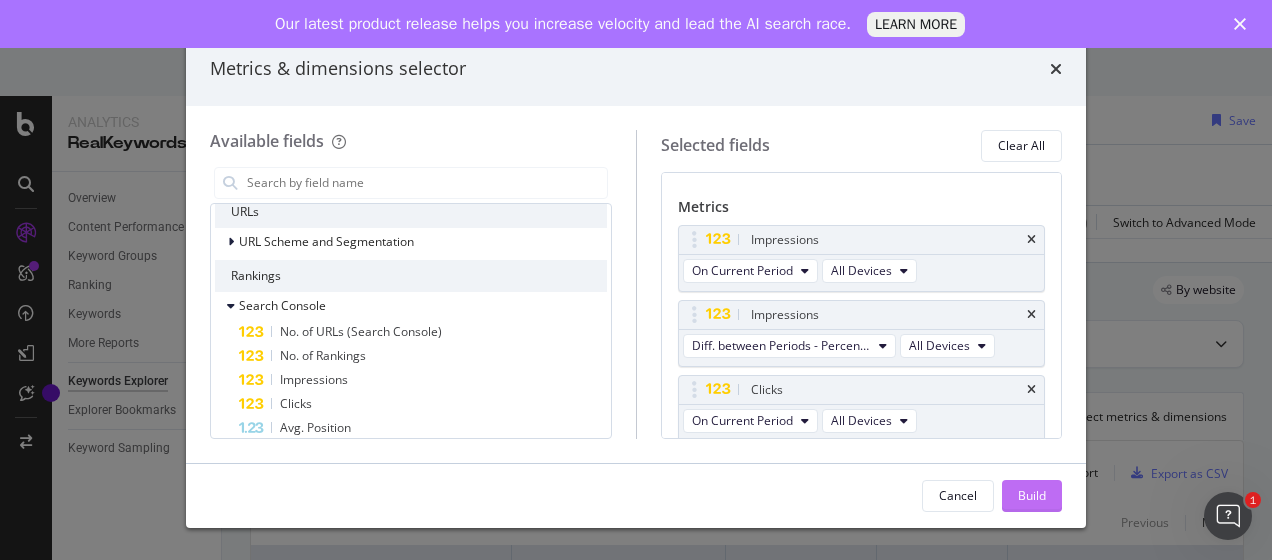 click on "Build" at bounding box center [1032, 495] 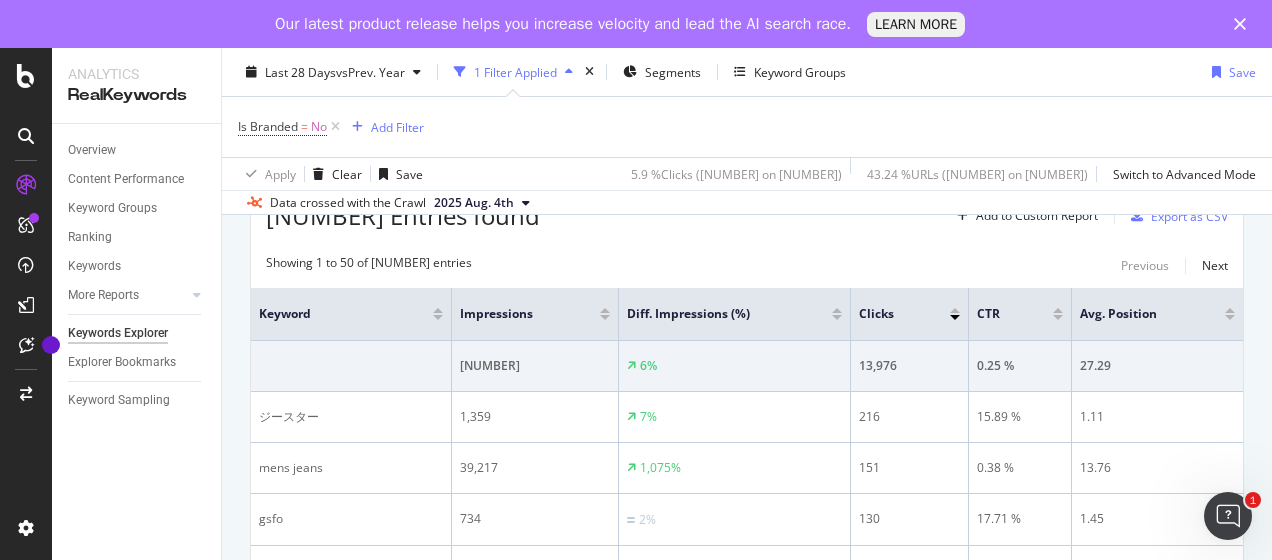 scroll, scrollTop: 0, scrollLeft: 0, axis: both 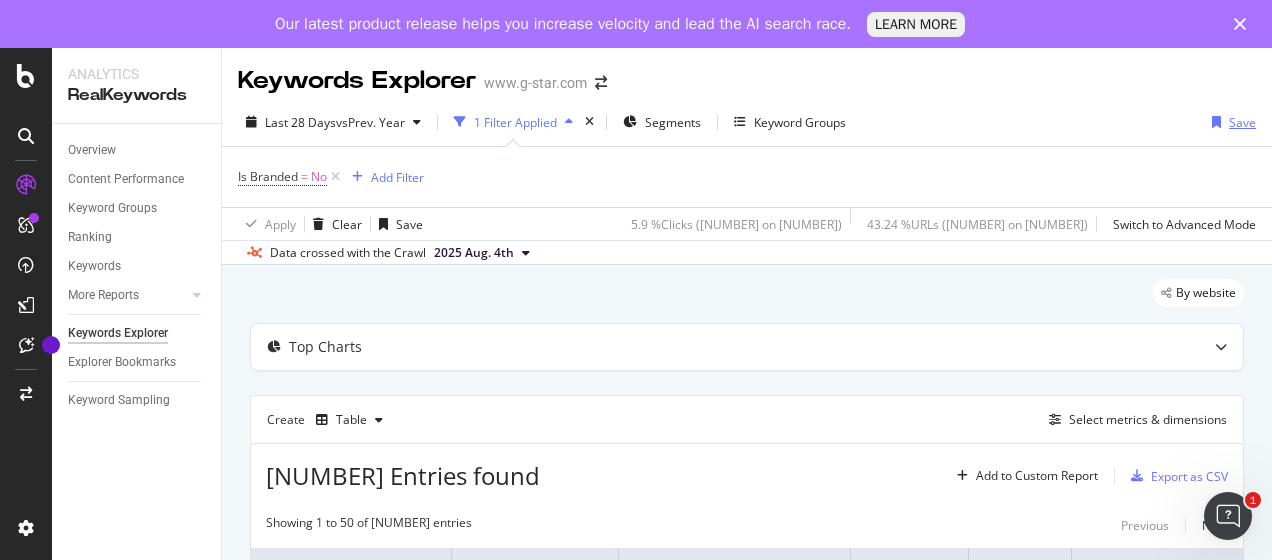 click on "Save" at bounding box center [1242, 122] 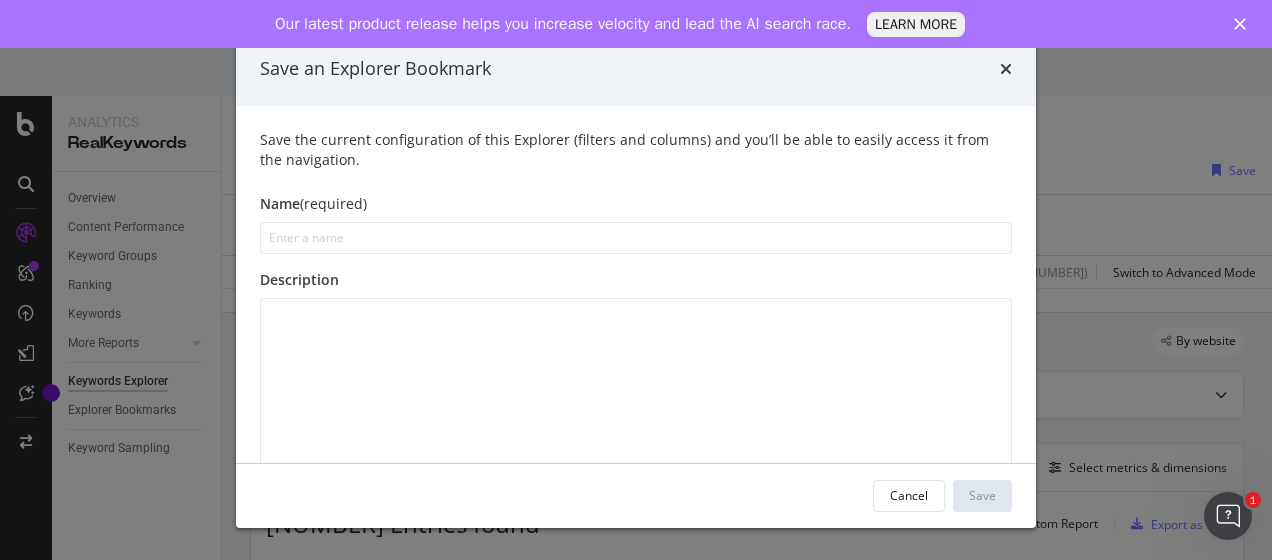 click at bounding box center (636, 238) 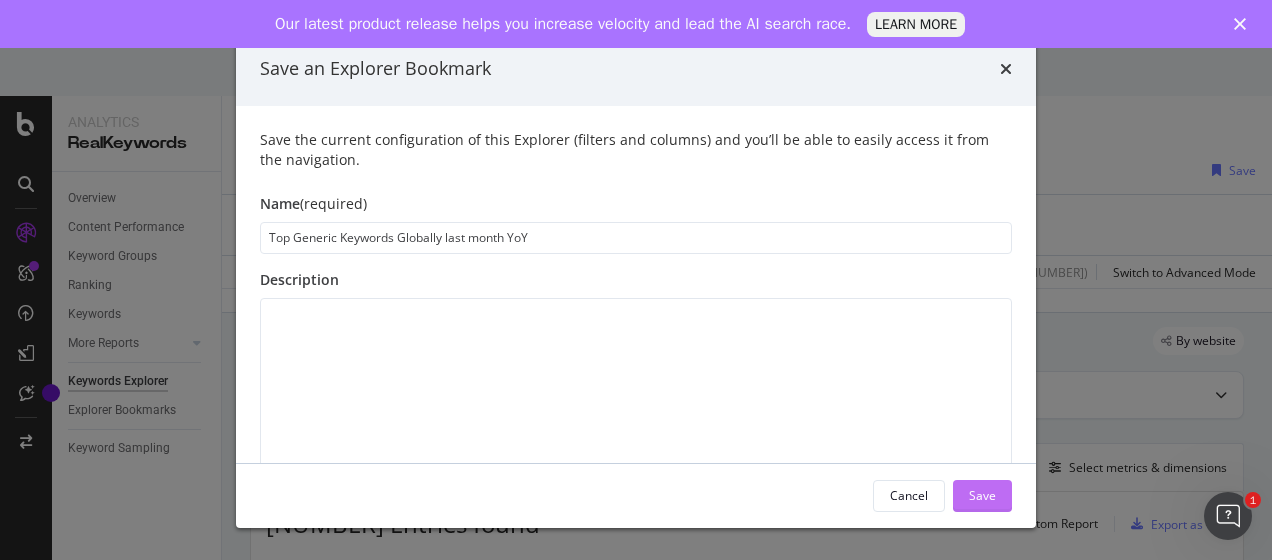 type on "Top Generic Keywords Globally last month YoY" 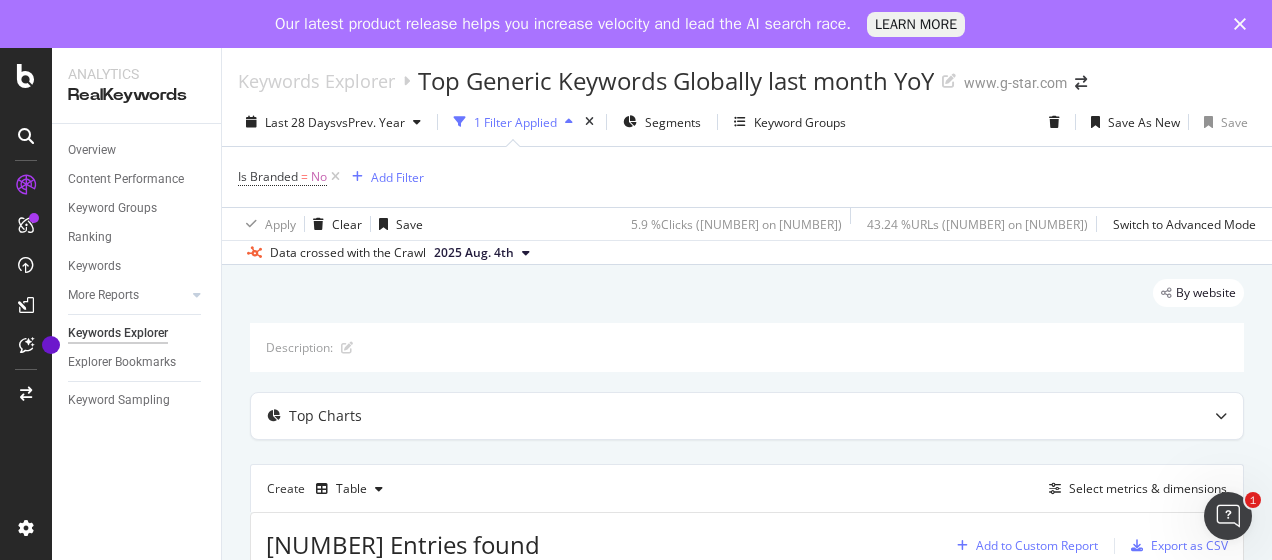 click on "Add to Custom Report" at bounding box center (1023, 546) 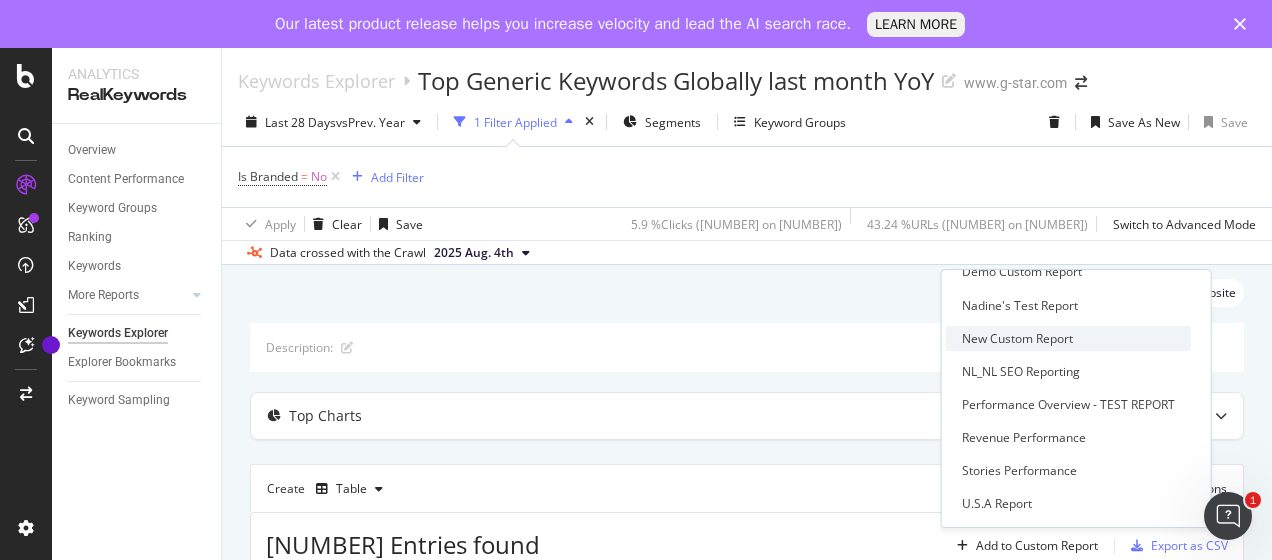 scroll, scrollTop: 119, scrollLeft: 0, axis: vertical 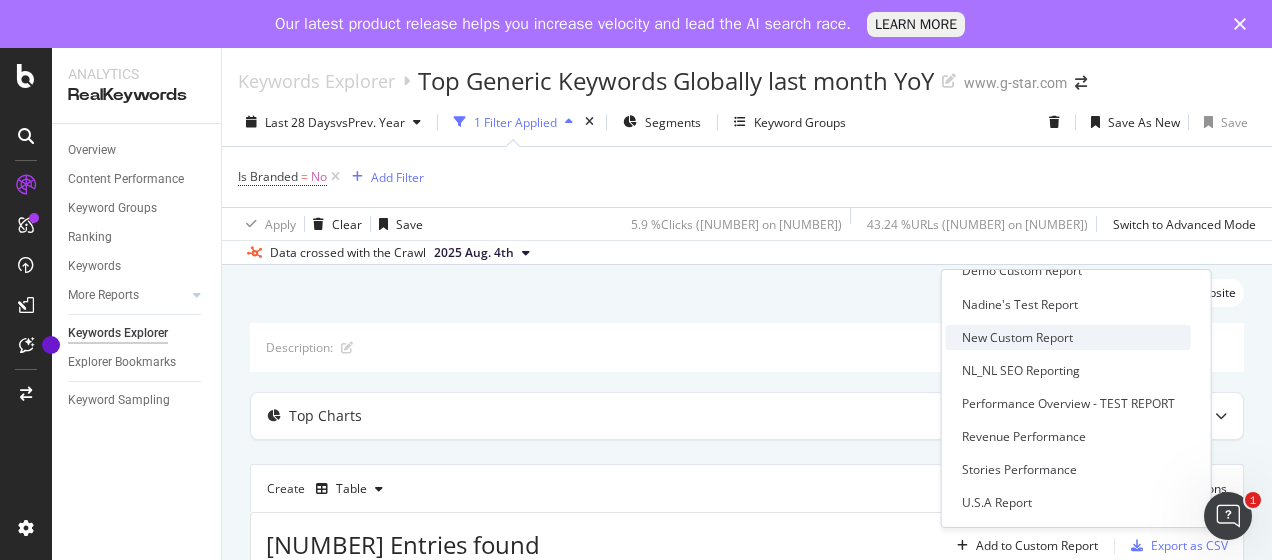 click on "New Custom Report" at bounding box center (1017, 337) 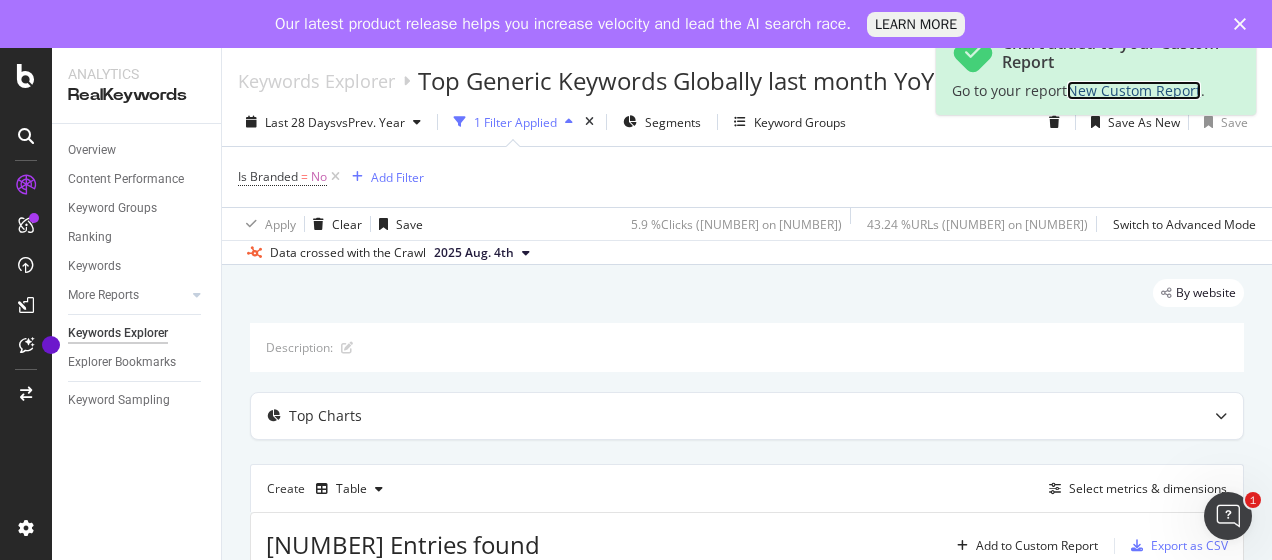 click on "New Custom Report" at bounding box center [1134, 90] 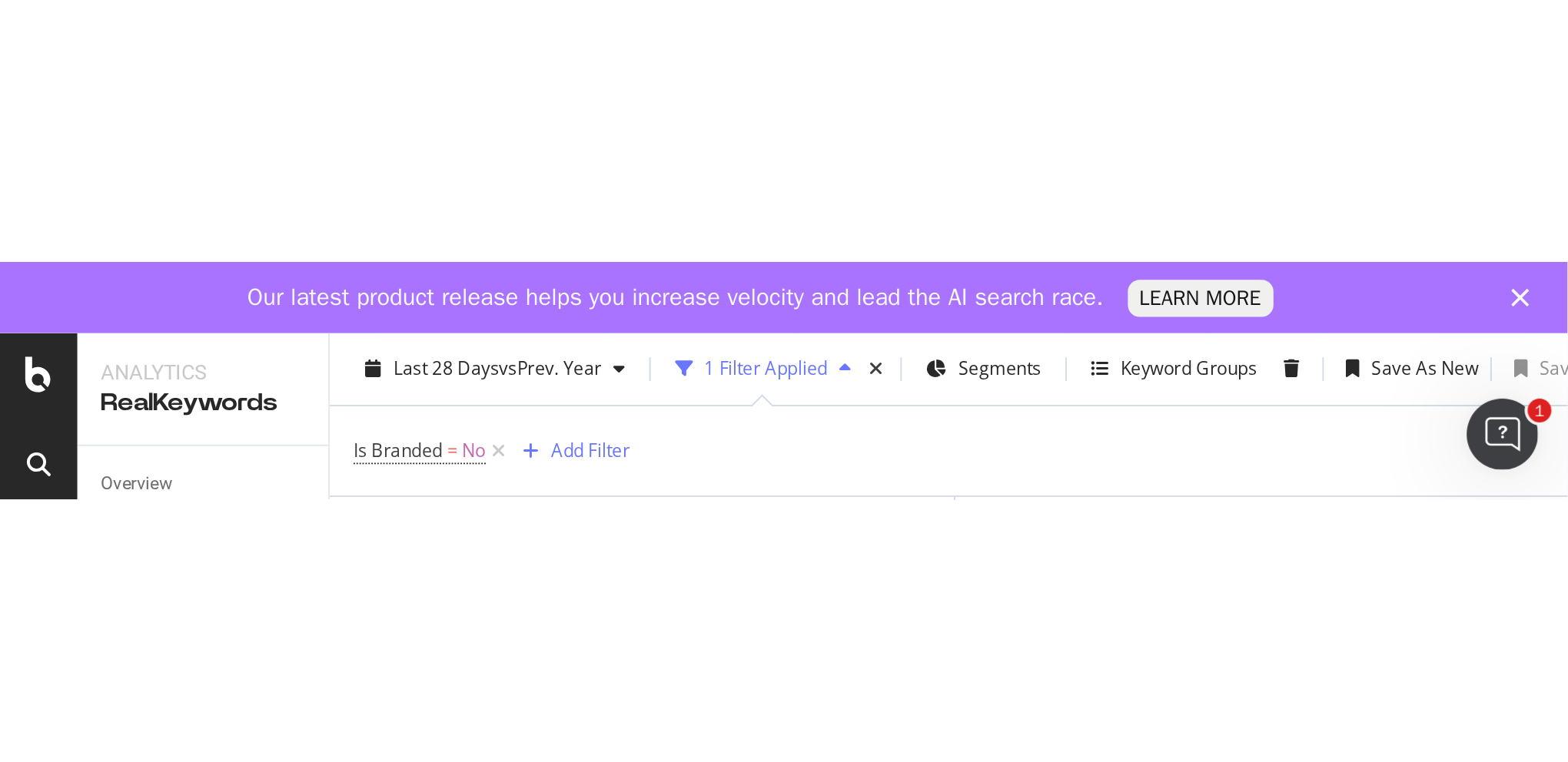 scroll, scrollTop: 1803, scrollLeft: 0, axis: vertical 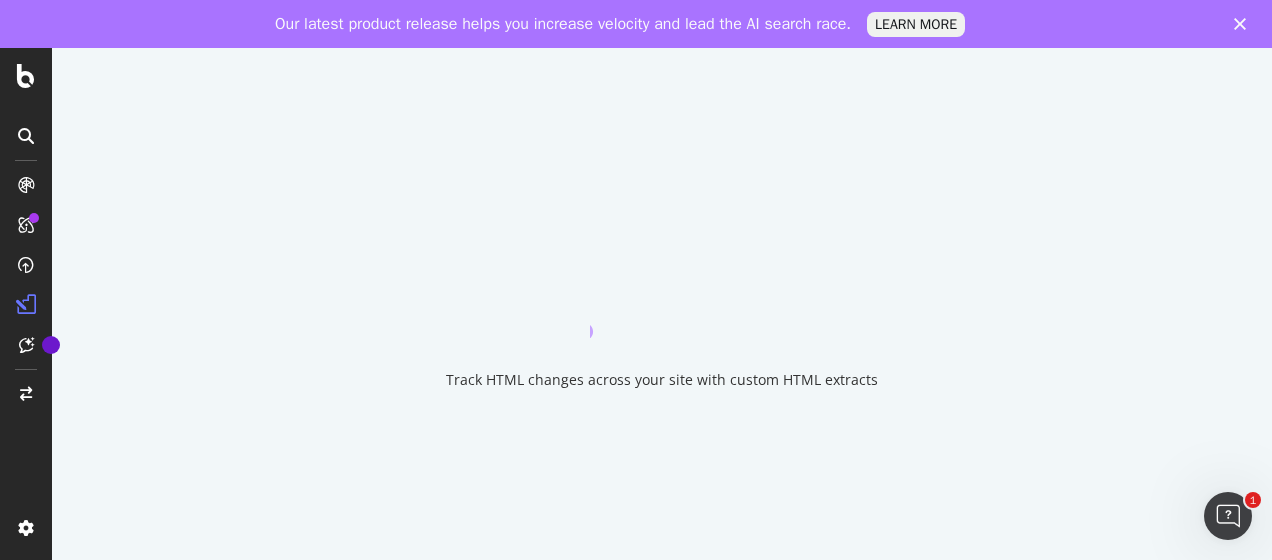 click at bounding box center (1228, 516) 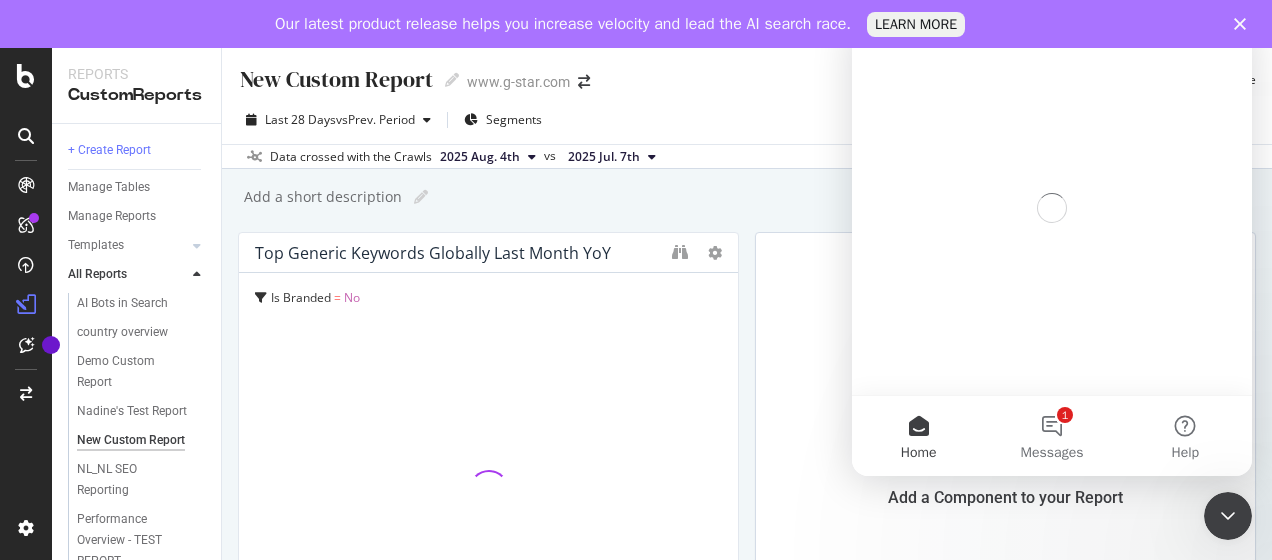 scroll, scrollTop: 0, scrollLeft: 0, axis: both 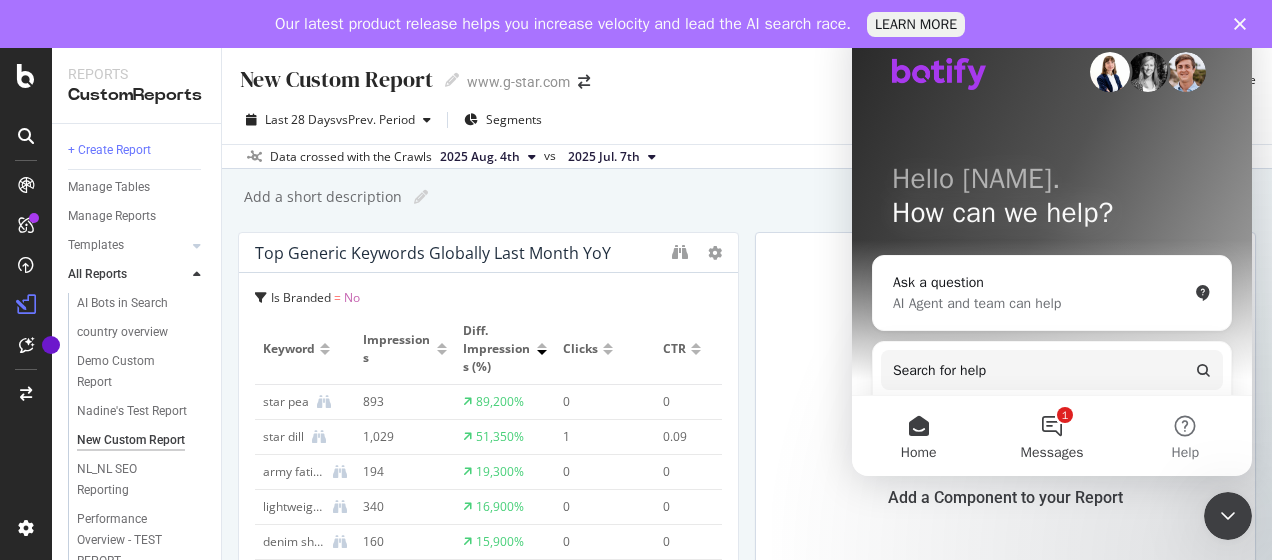 click on "1 Messages" at bounding box center [1051, 436] 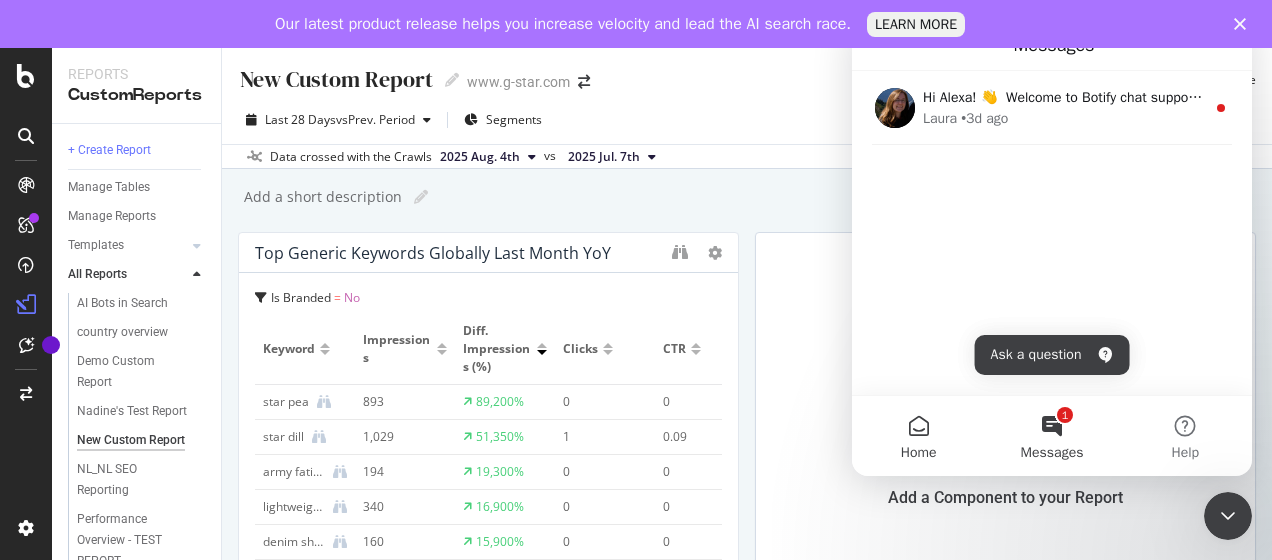 click on "Home" at bounding box center (918, 436) 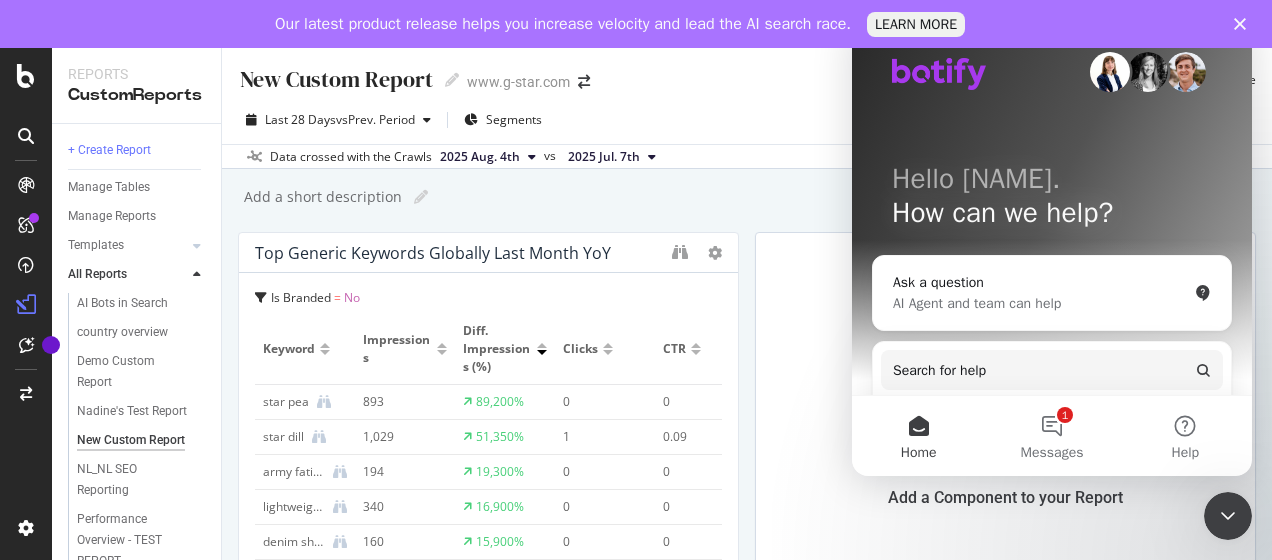 click on "Add a short description Add a short description" at bounding box center (757, 197) 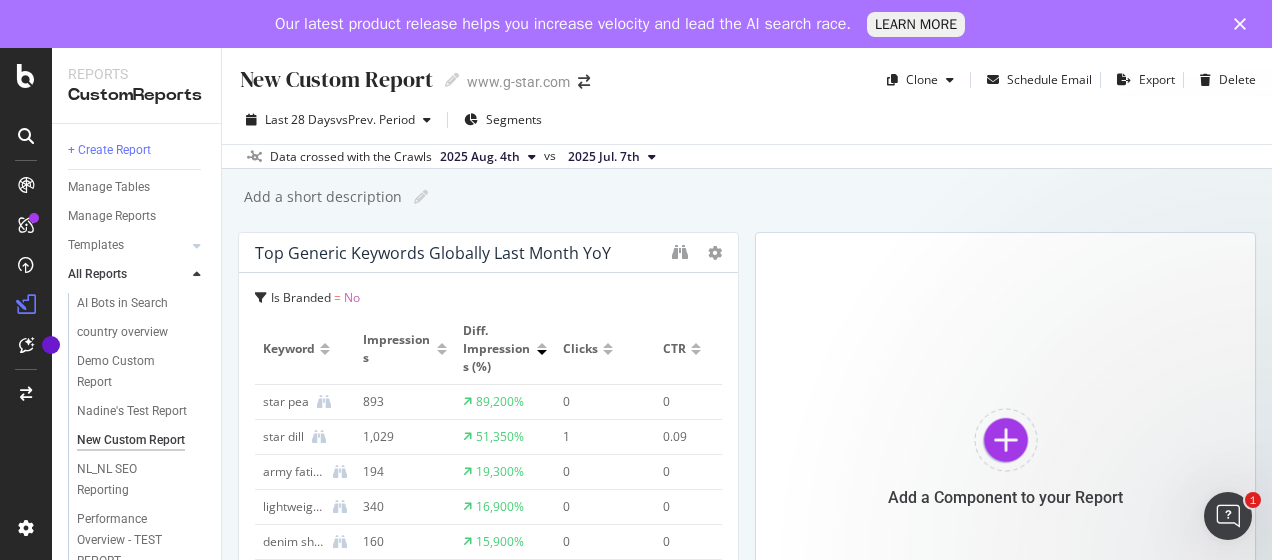 scroll, scrollTop: 0, scrollLeft: 0, axis: both 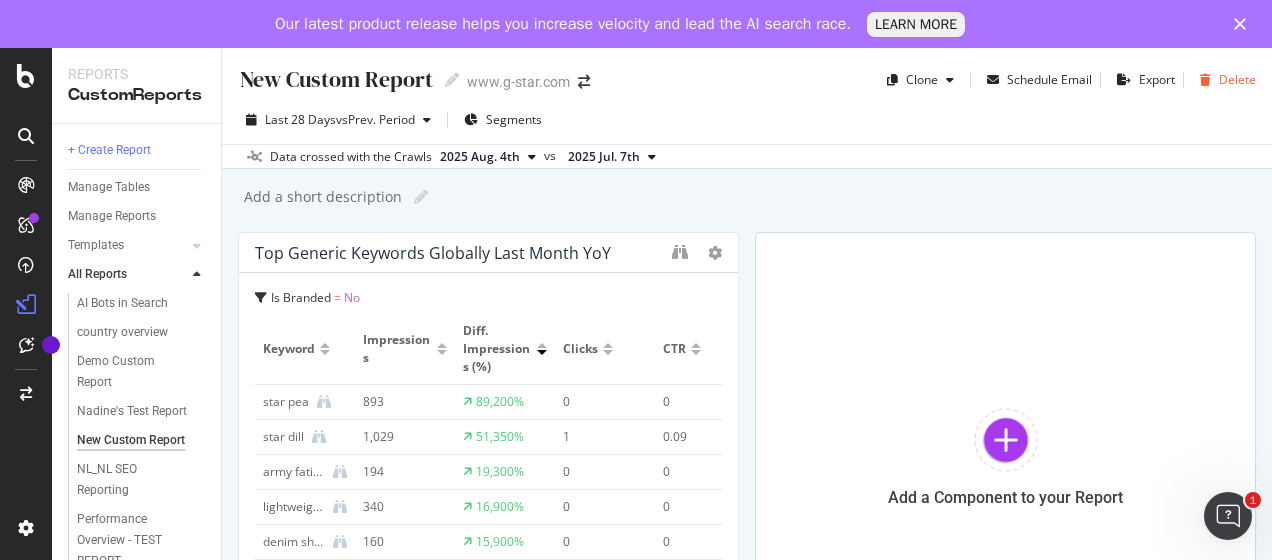click on "Delete" at bounding box center [1224, 80] 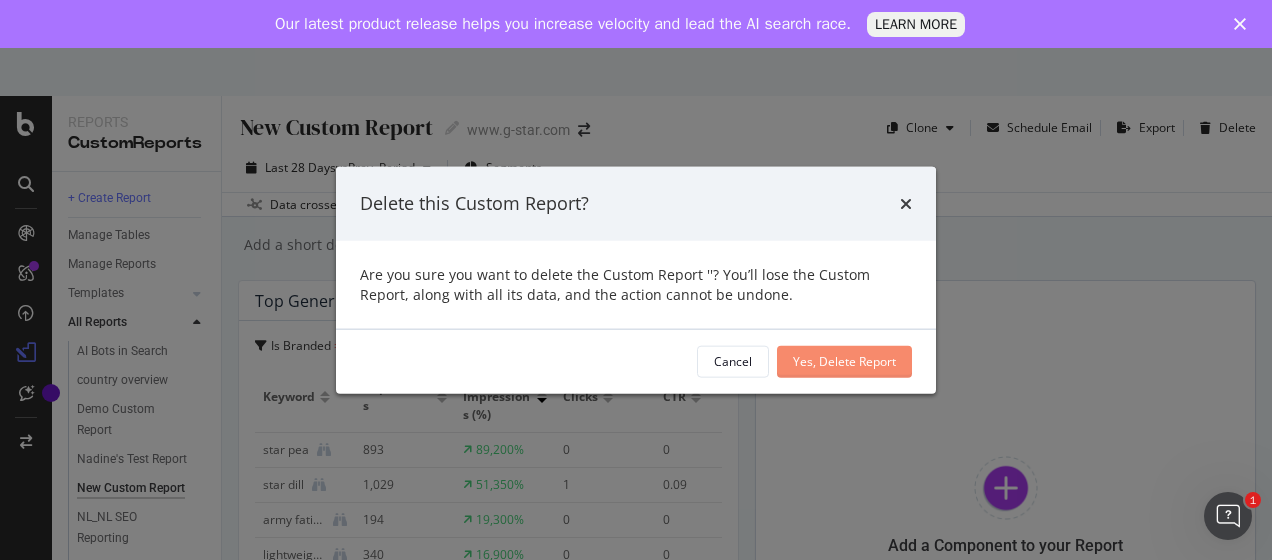 click on "Yes, Delete Report" at bounding box center [844, 361] 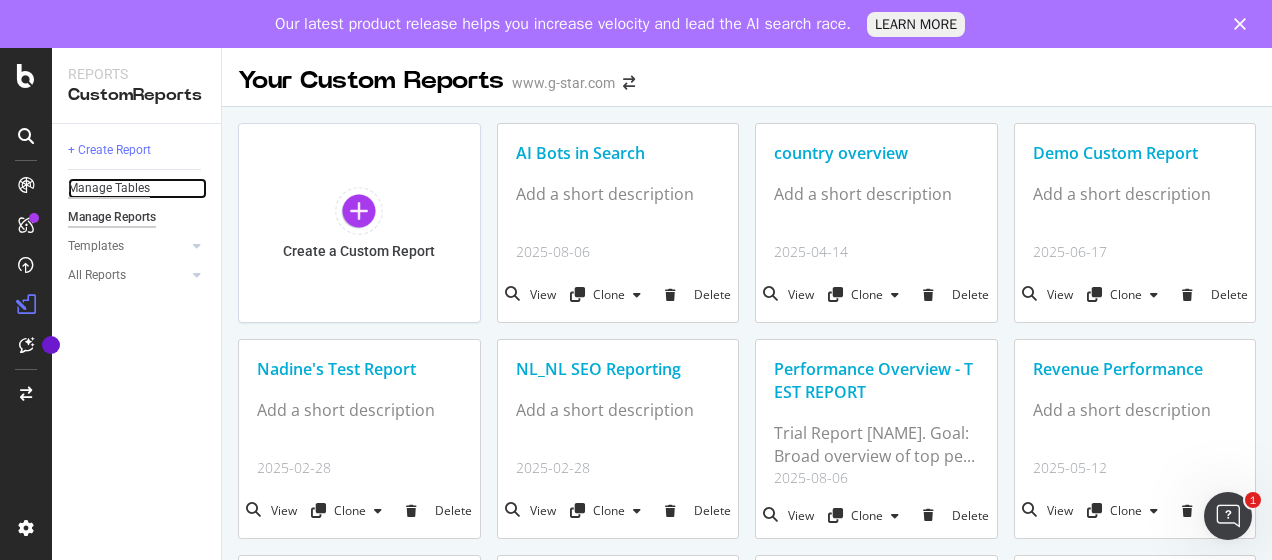 click on "Manage Tables" at bounding box center [109, 188] 